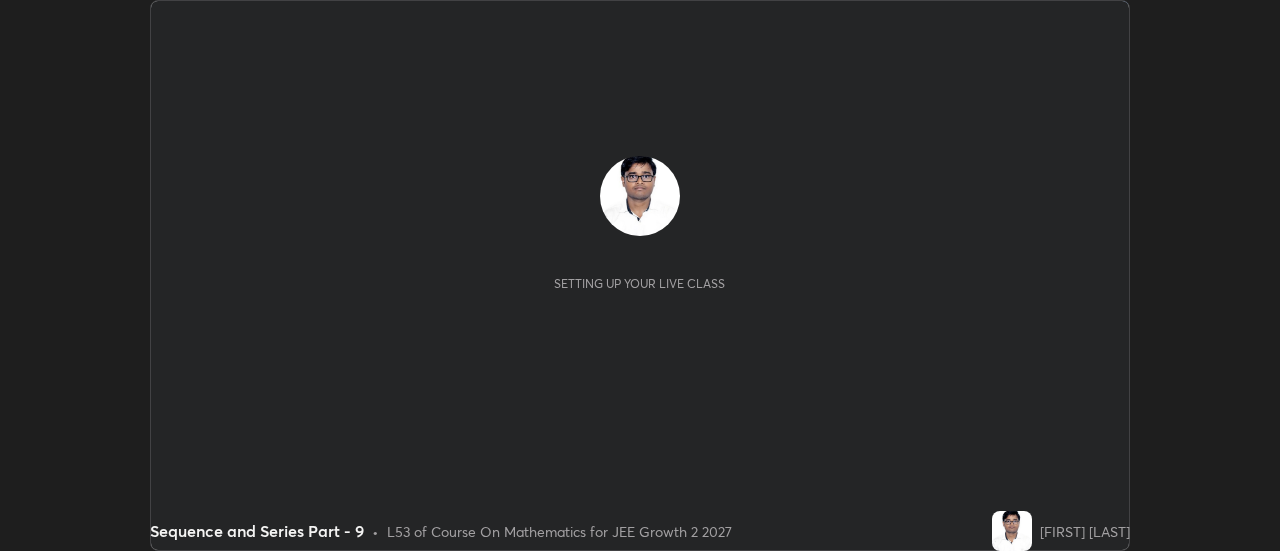 scroll, scrollTop: 0, scrollLeft: 0, axis: both 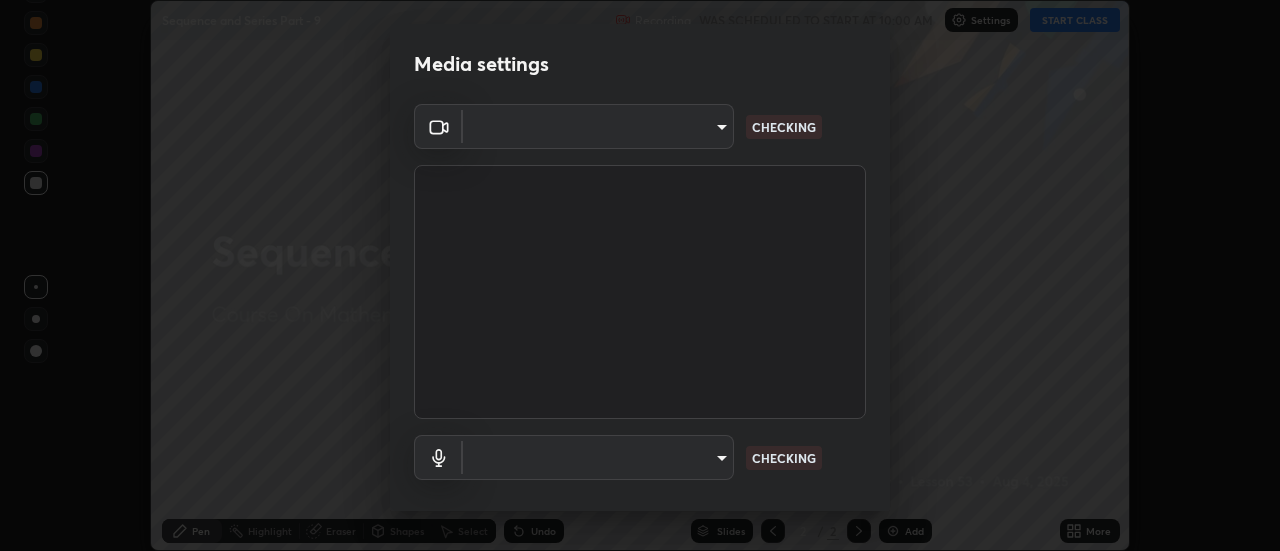 type on "de4d584312b4434b91bb48b0c0e382846541704910f56accdd629dbaa70238e6" 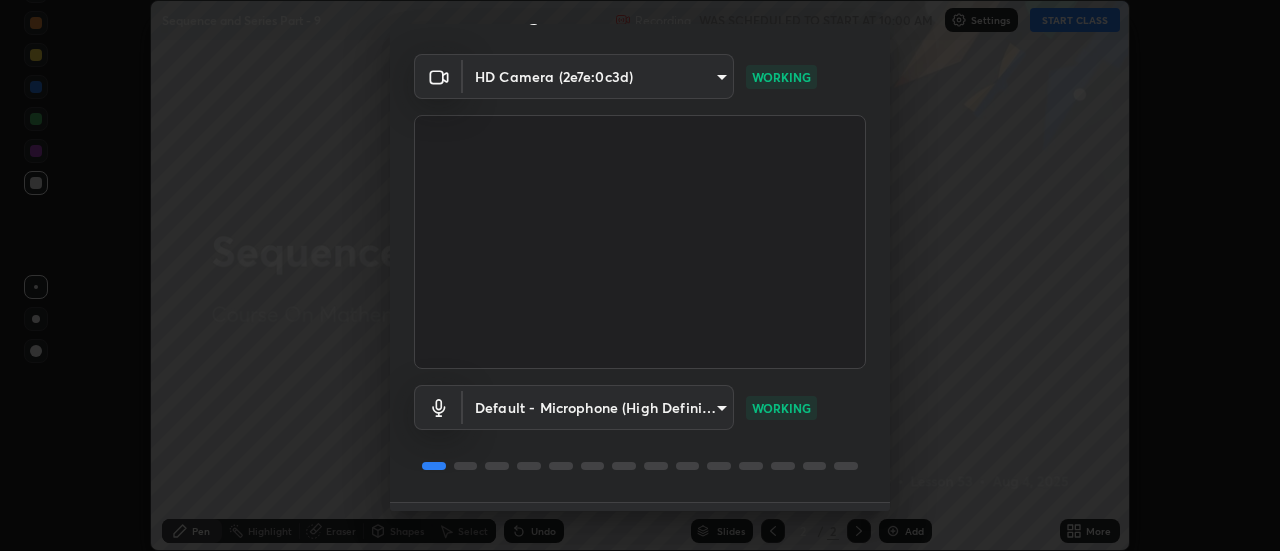 scroll, scrollTop: 105, scrollLeft: 0, axis: vertical 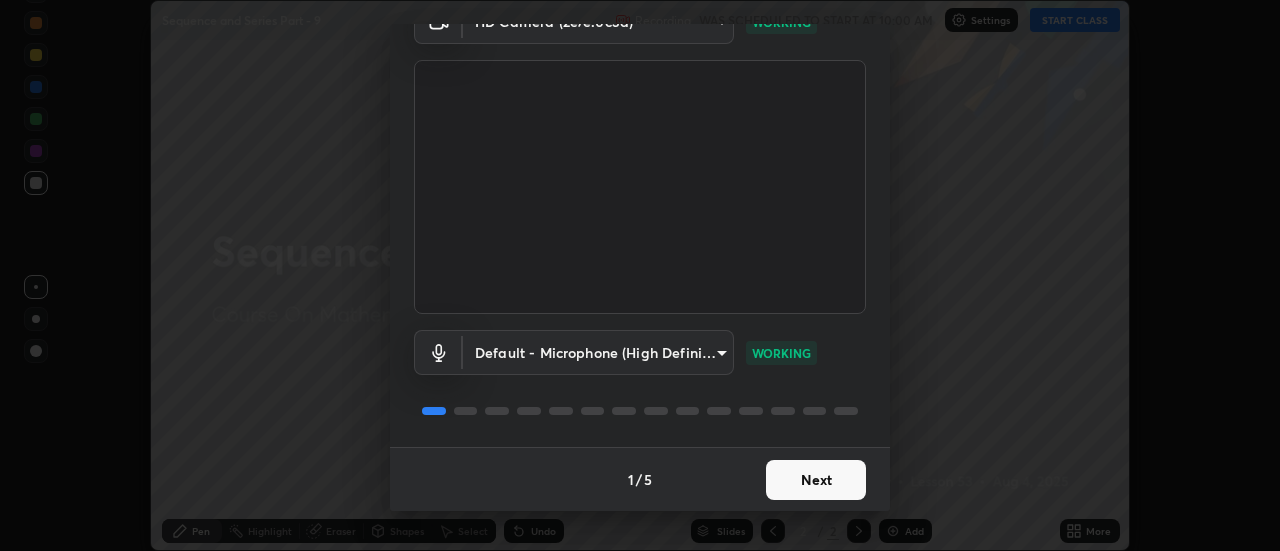click on "Next" at bounding box center (816, 480) 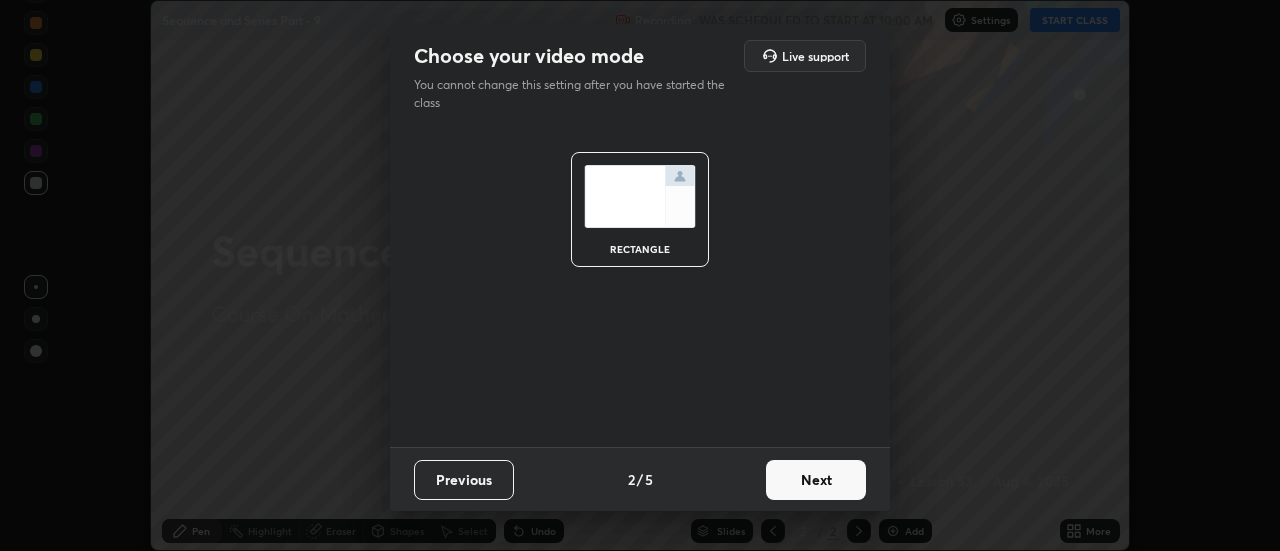 scroll, scrollTop: 0, scrollLeft: 0, axis: both 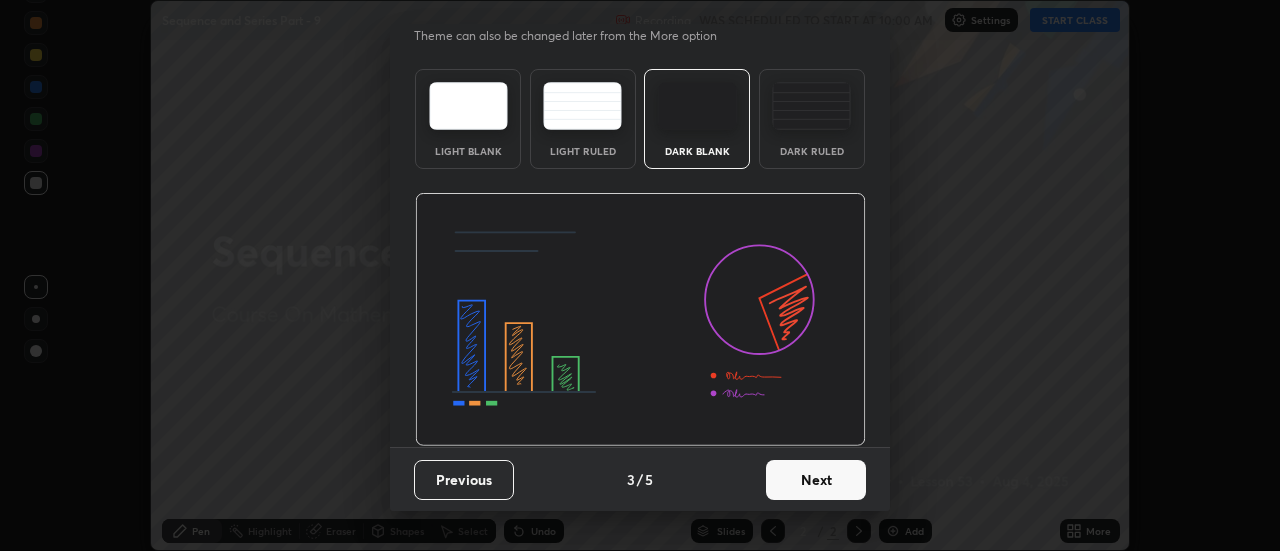 click on "Next" at bounding box center [816, 480] 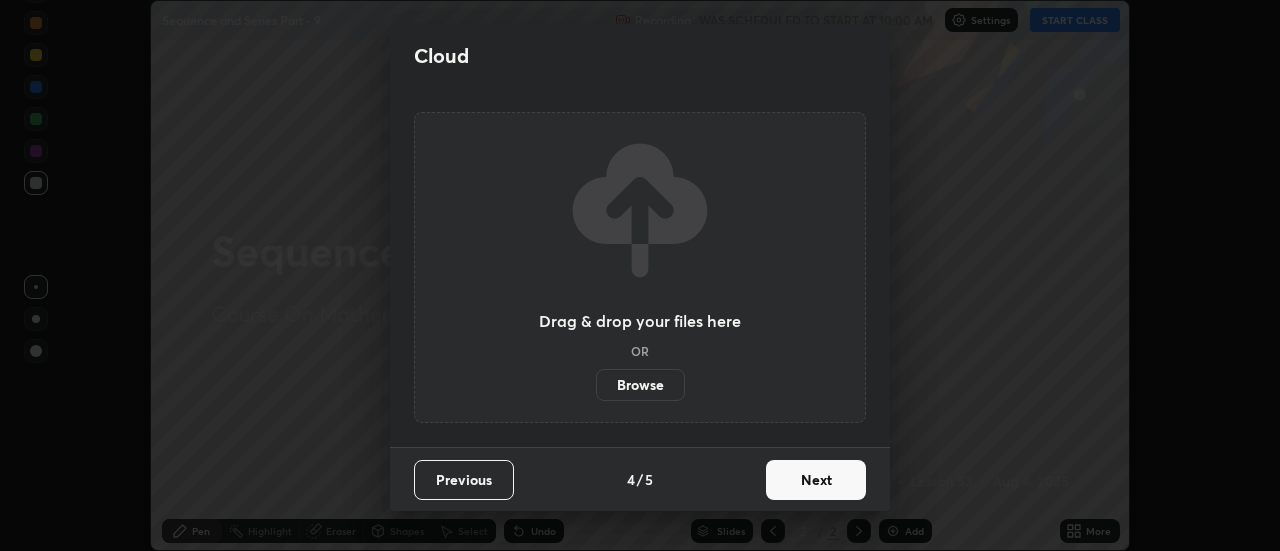 click on "Next" at bounding box center [816, 480] 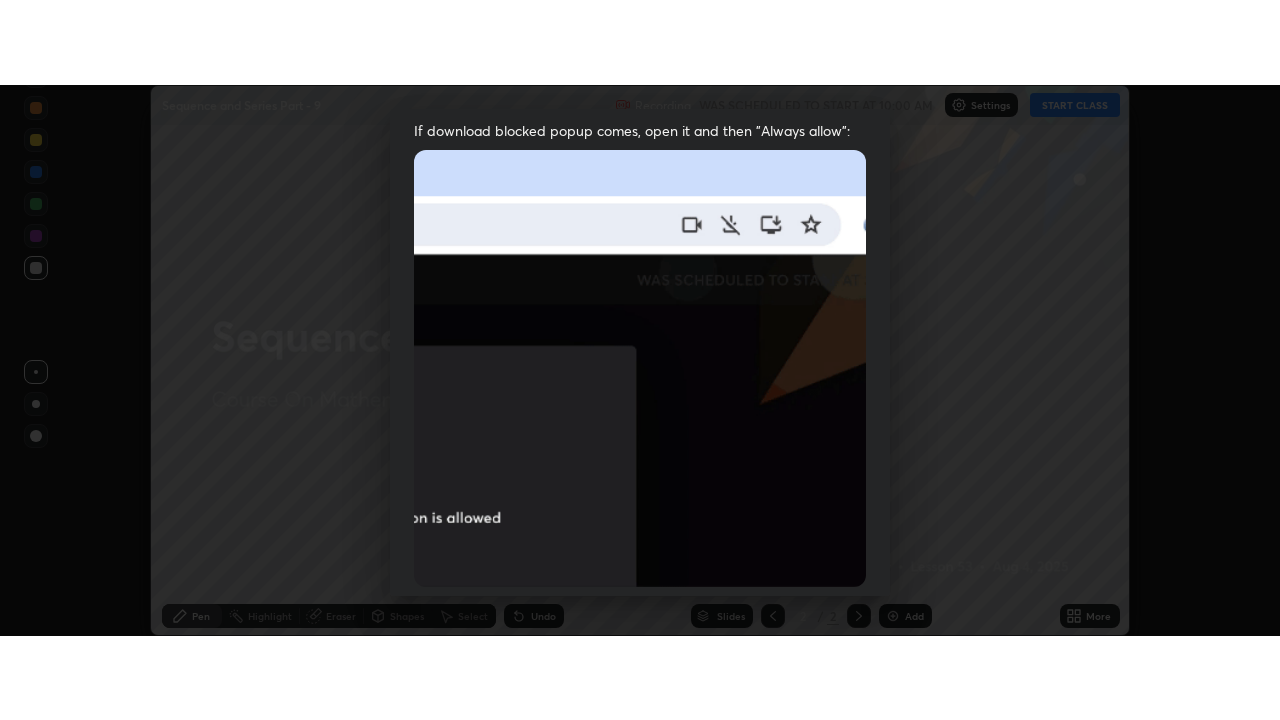 scroll, scrollTop: 513, scrollLeft: 0, axis: vertical 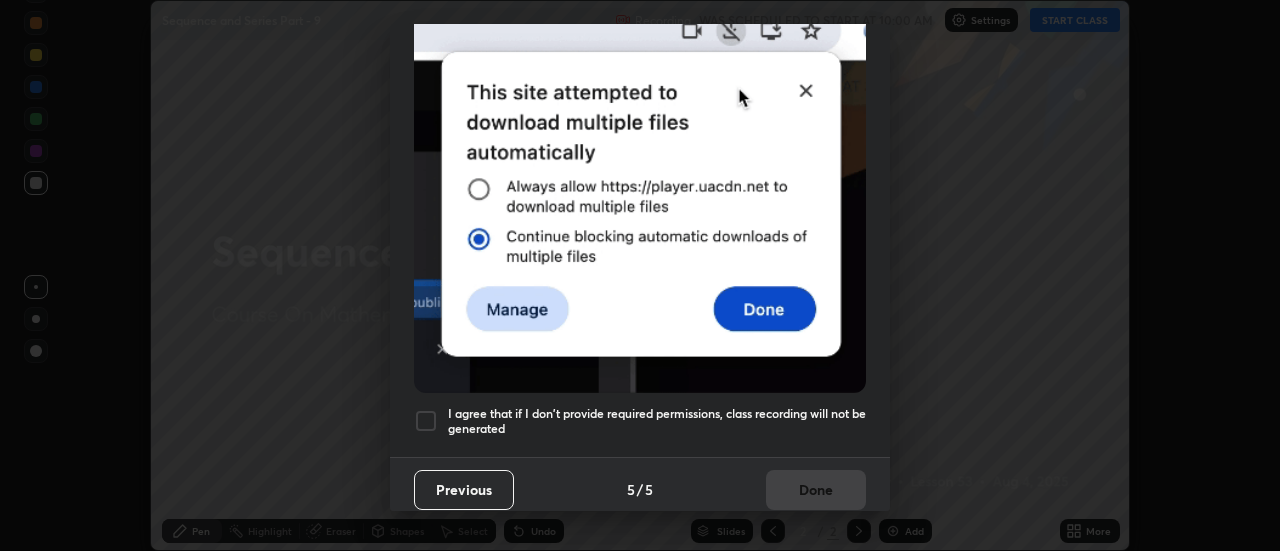 click on "I agree that if I don't provide required permissions, class recording will not be generated" at bounding box center (657, 421) 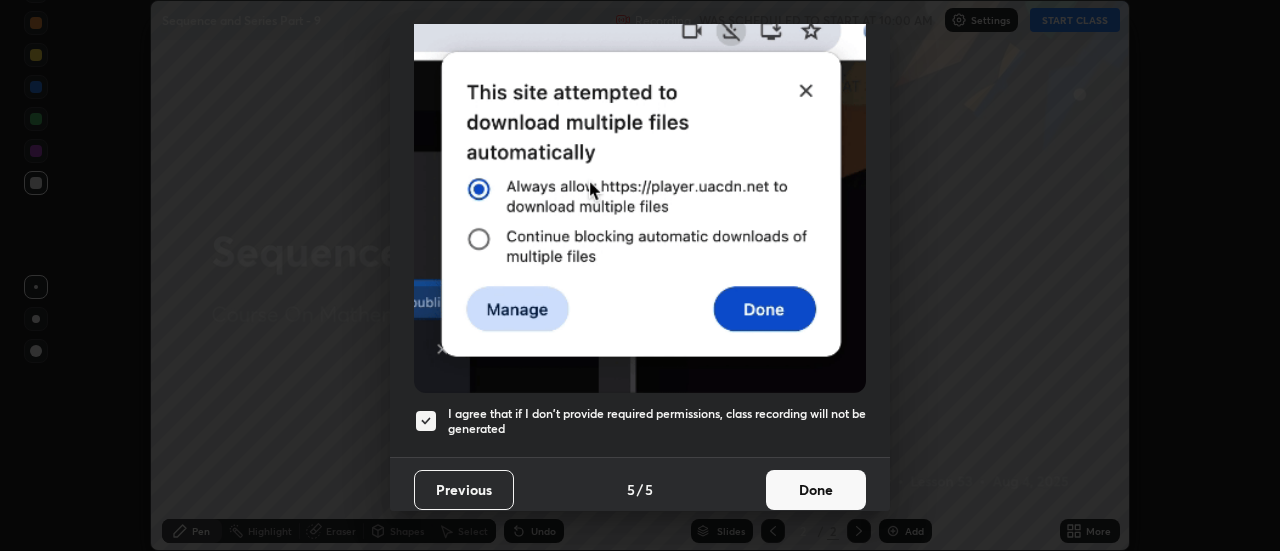 click on "Done" at bounding box center (816, 490) 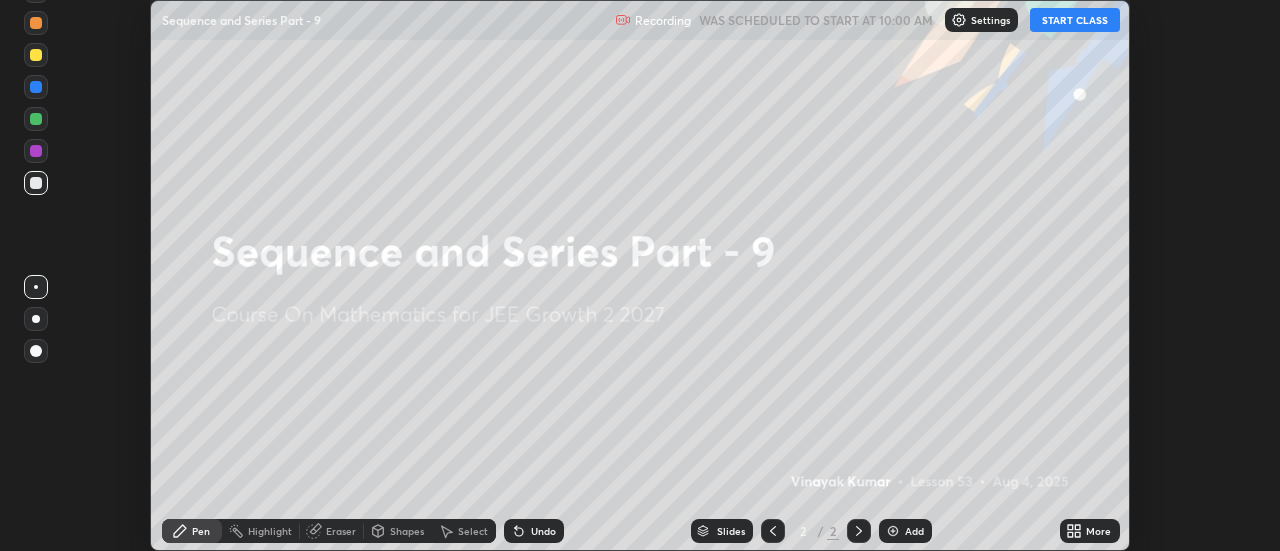 click on "START CLASS" at bounding box center [1075, 20] 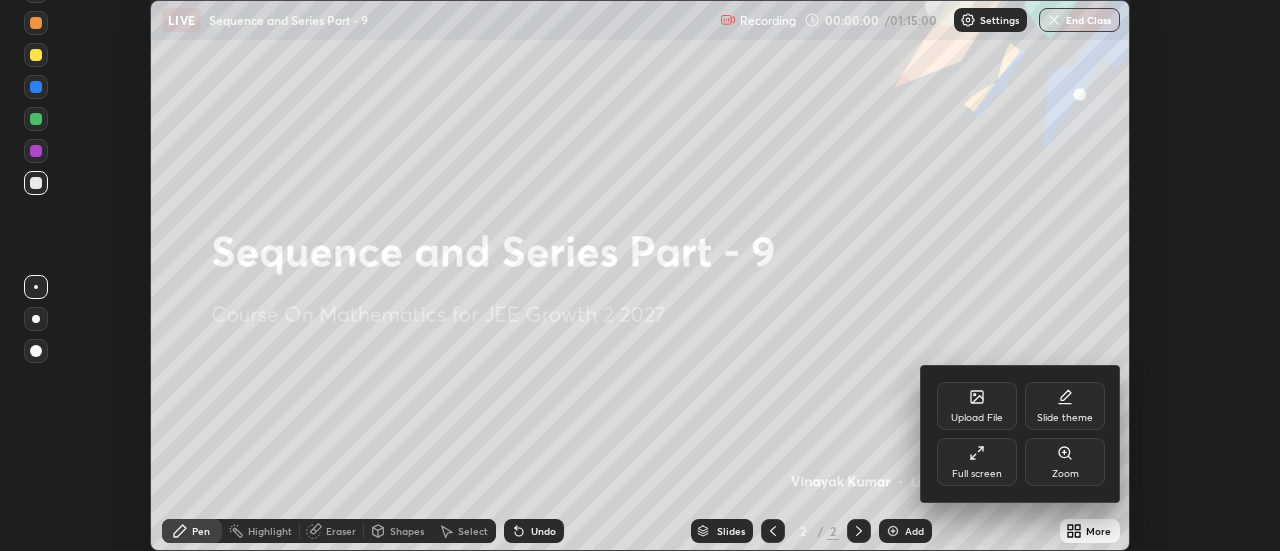 click on "Full screen" at bounding box center [977, 474] 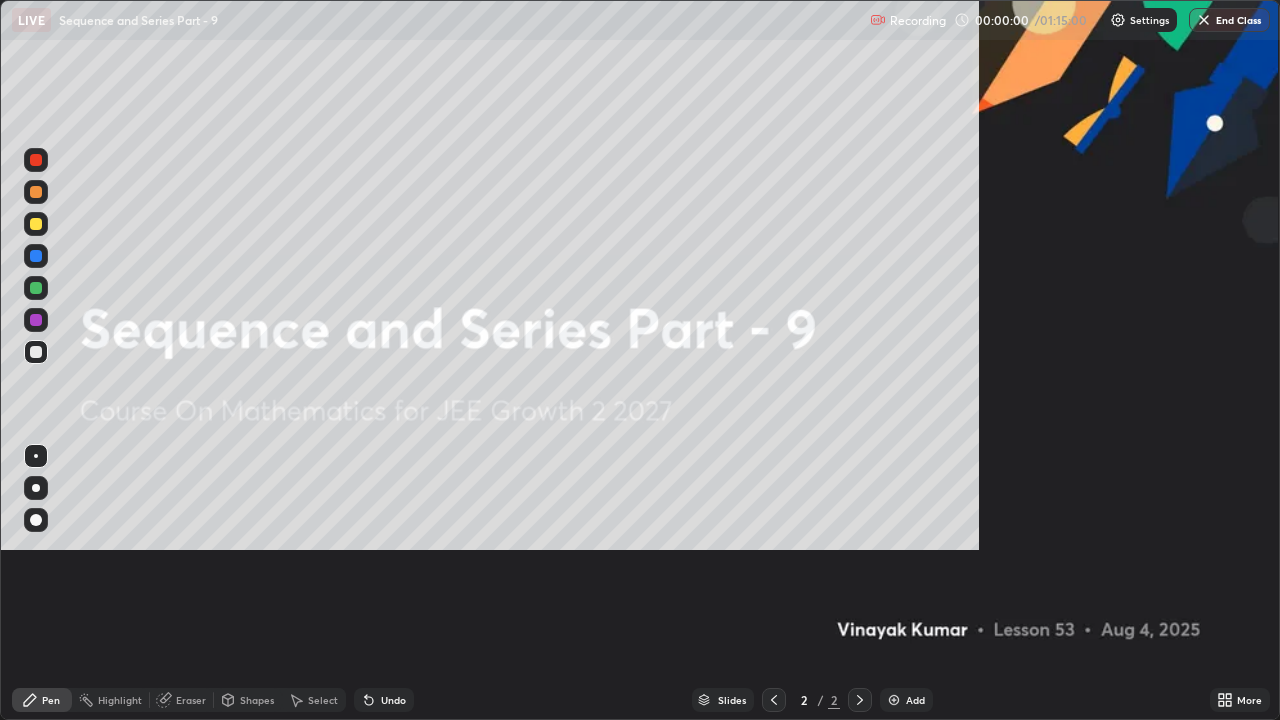 scroll, scrollTop: 99280, scrollLeft: 98720, axis: both 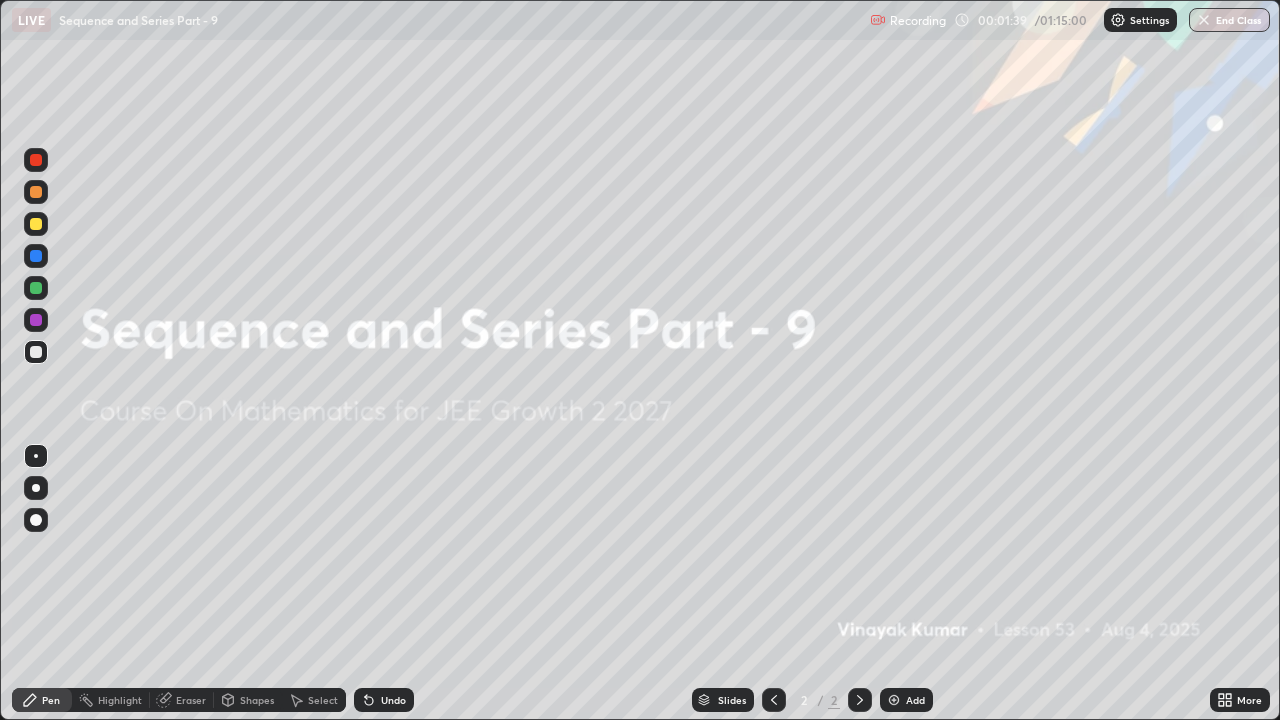 click on "Add" at bounding box center [915, 700] 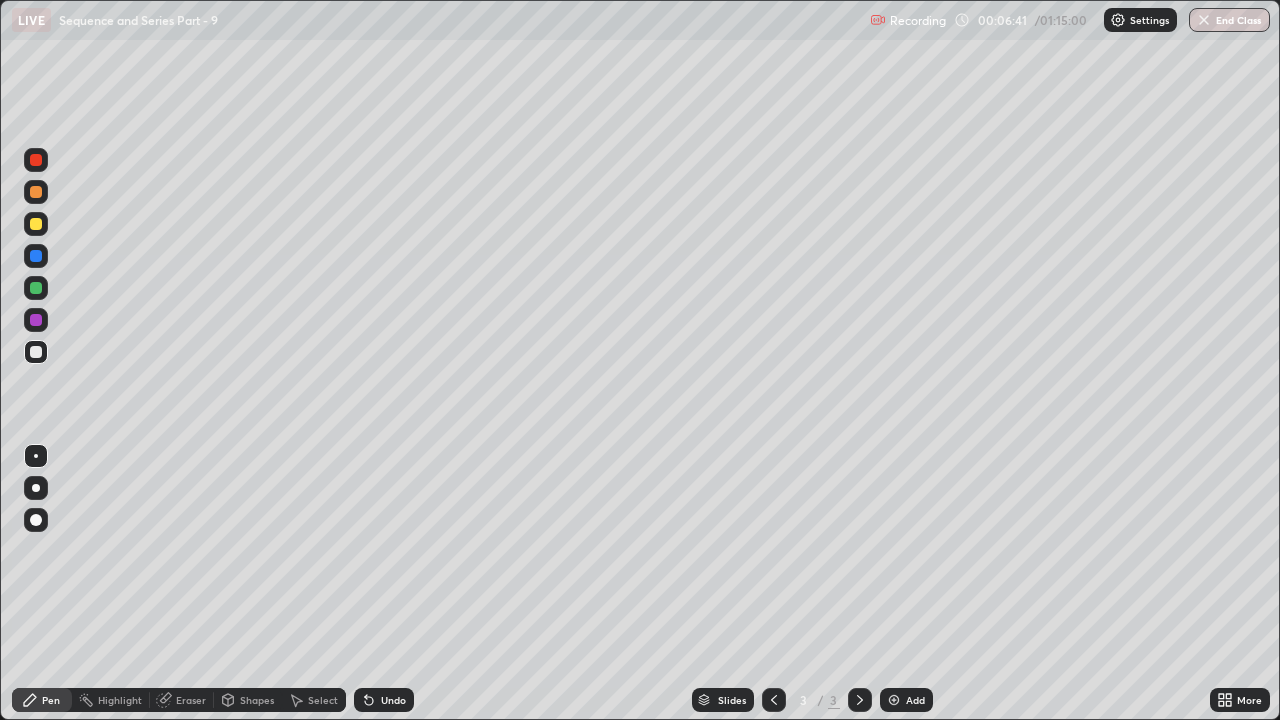 click on "Undo" at bounding box center (393, 700) 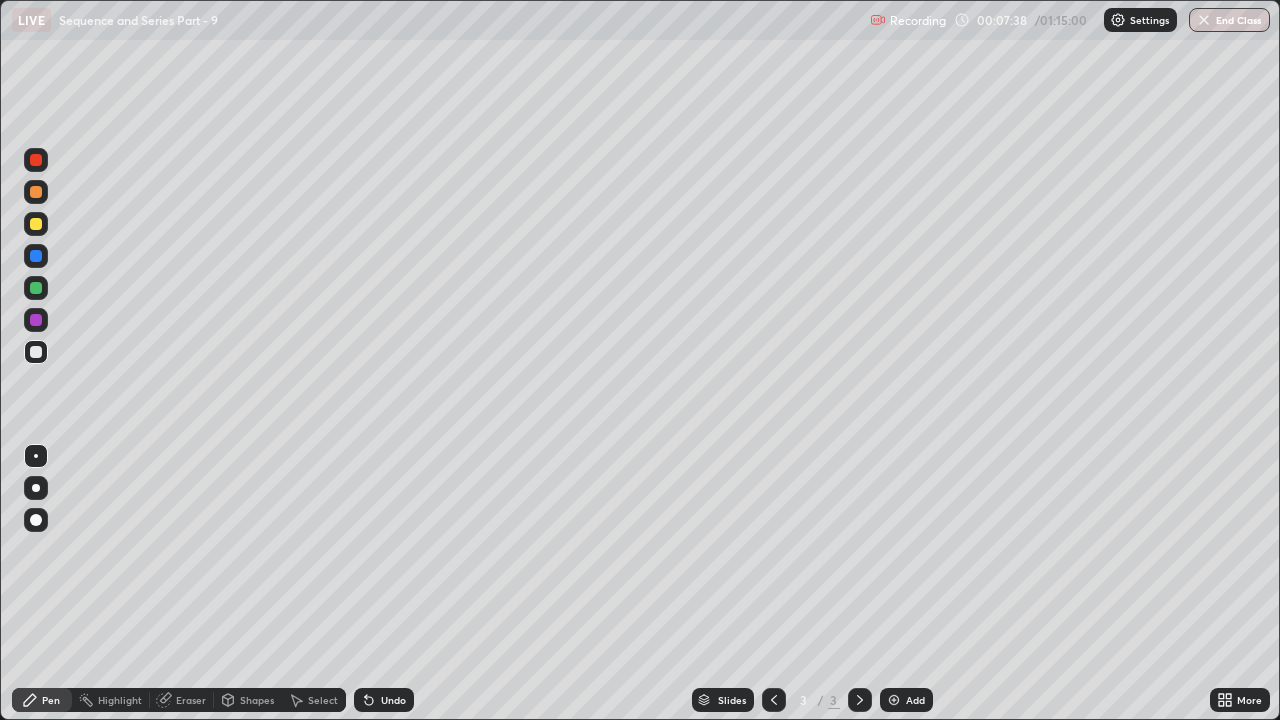 click on "Add" at bounding box center [906, 700] 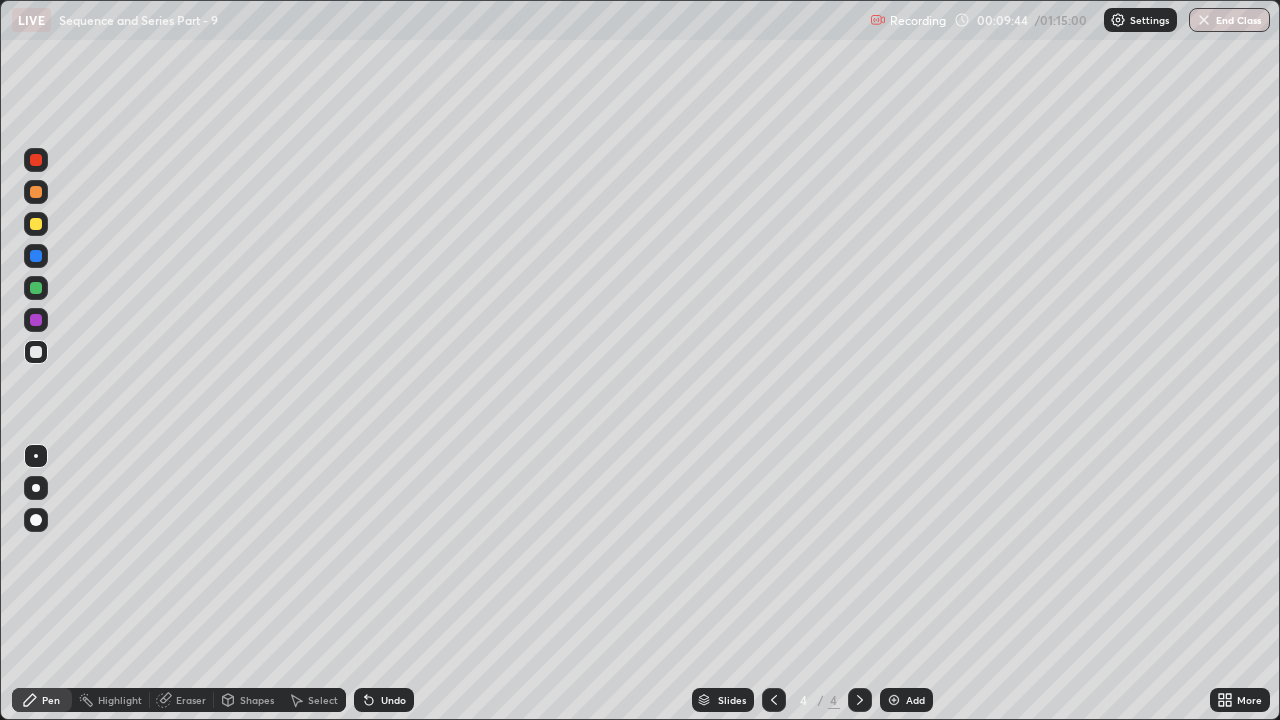 click 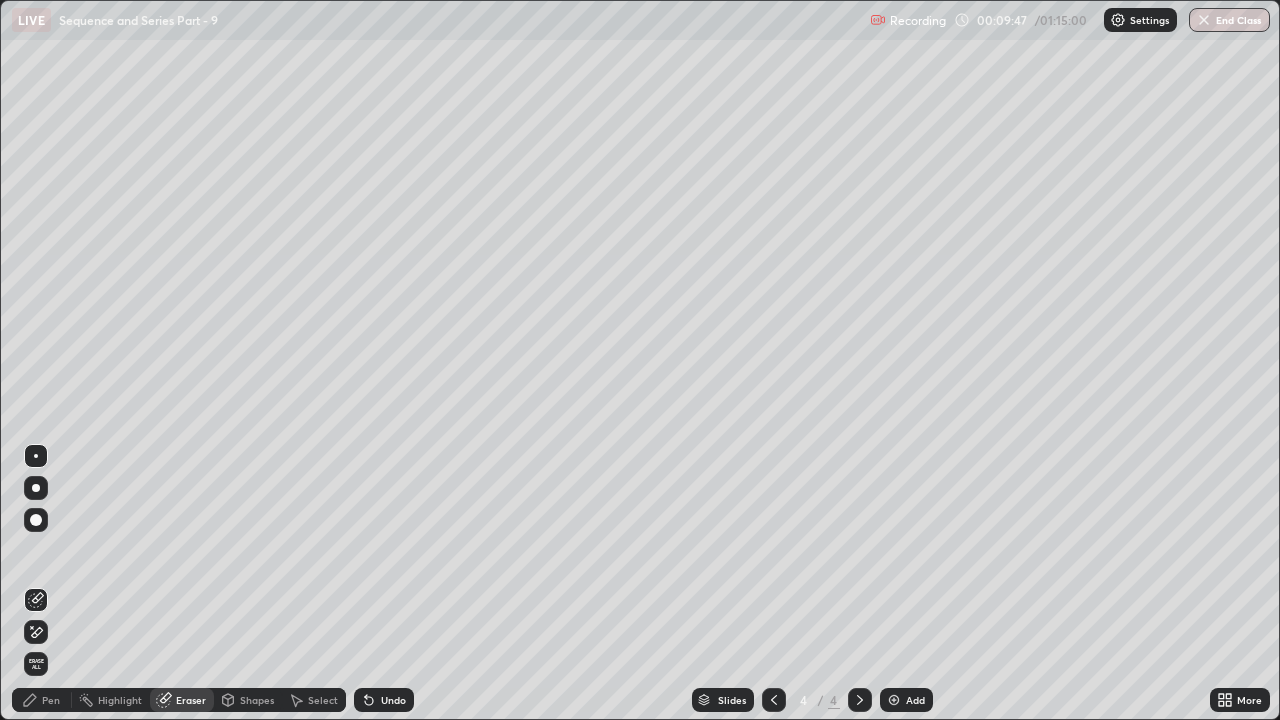 click on "Pen" at bounding box center (42, 700) 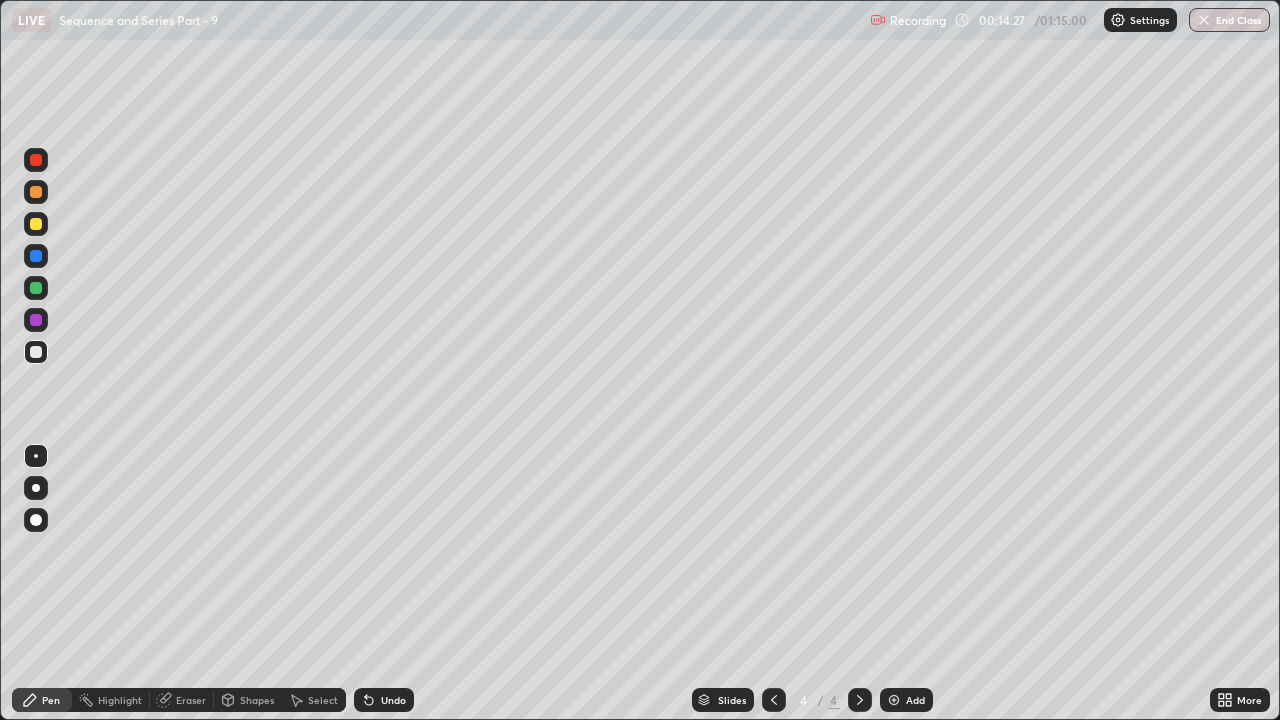 click on "Add" at bounding box center (906, 700) 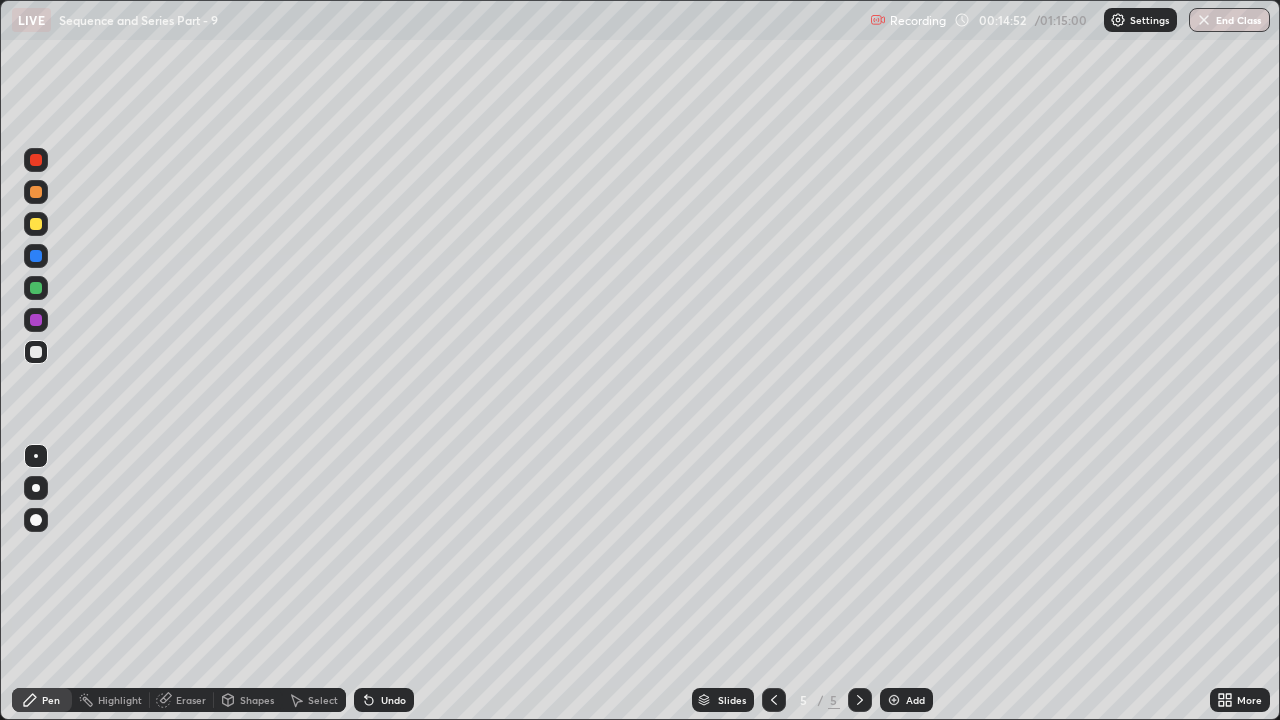 click at bounding box center [774, 700] 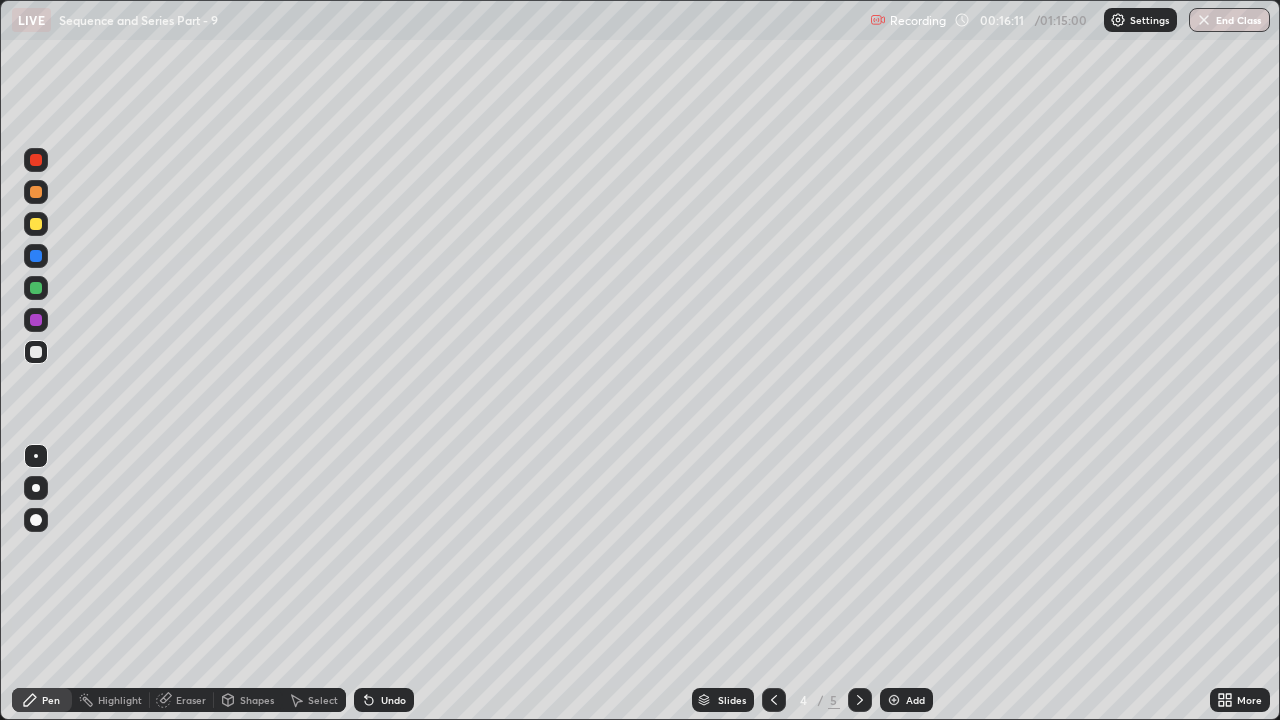 click 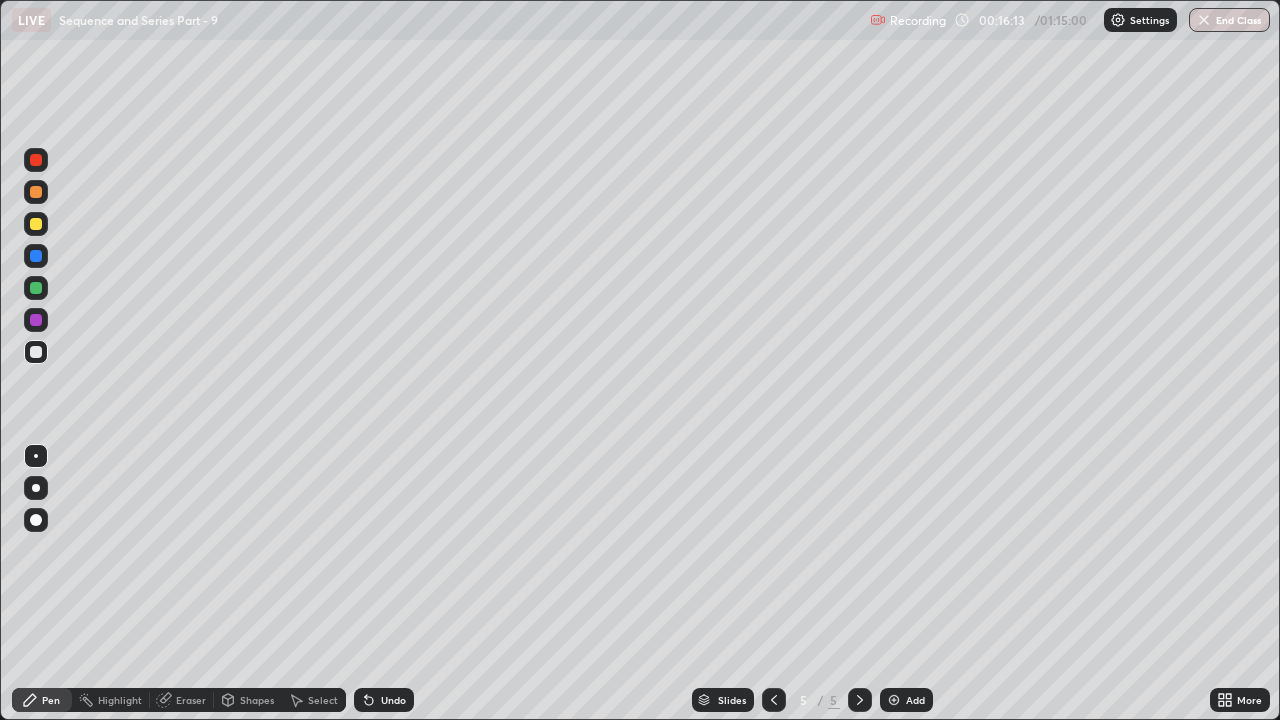click 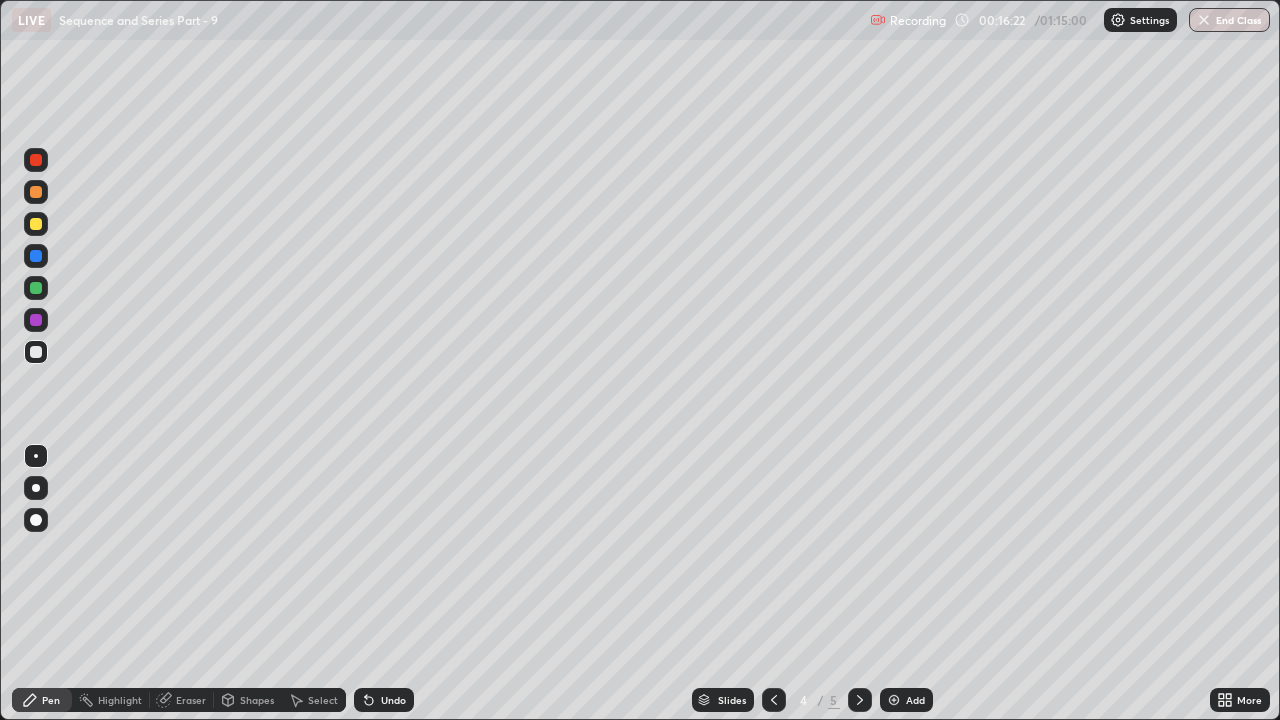click 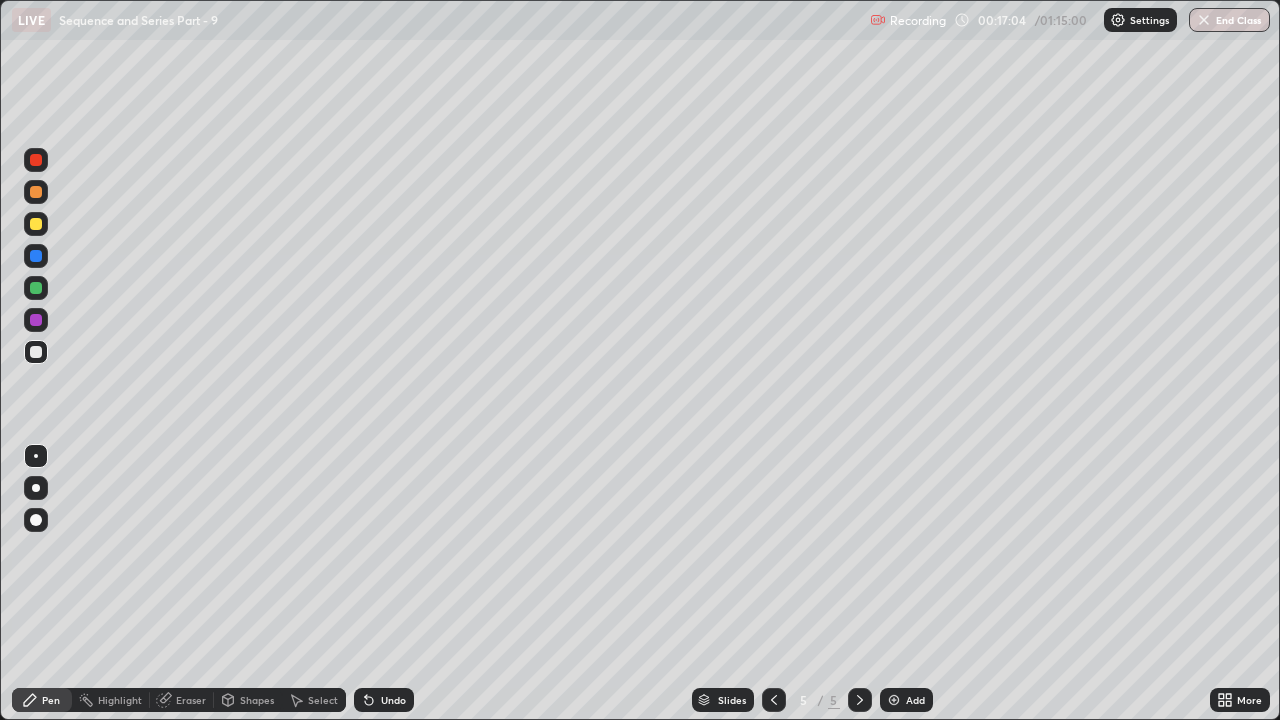 click on "Eraser" at bounding box center (191, 700) 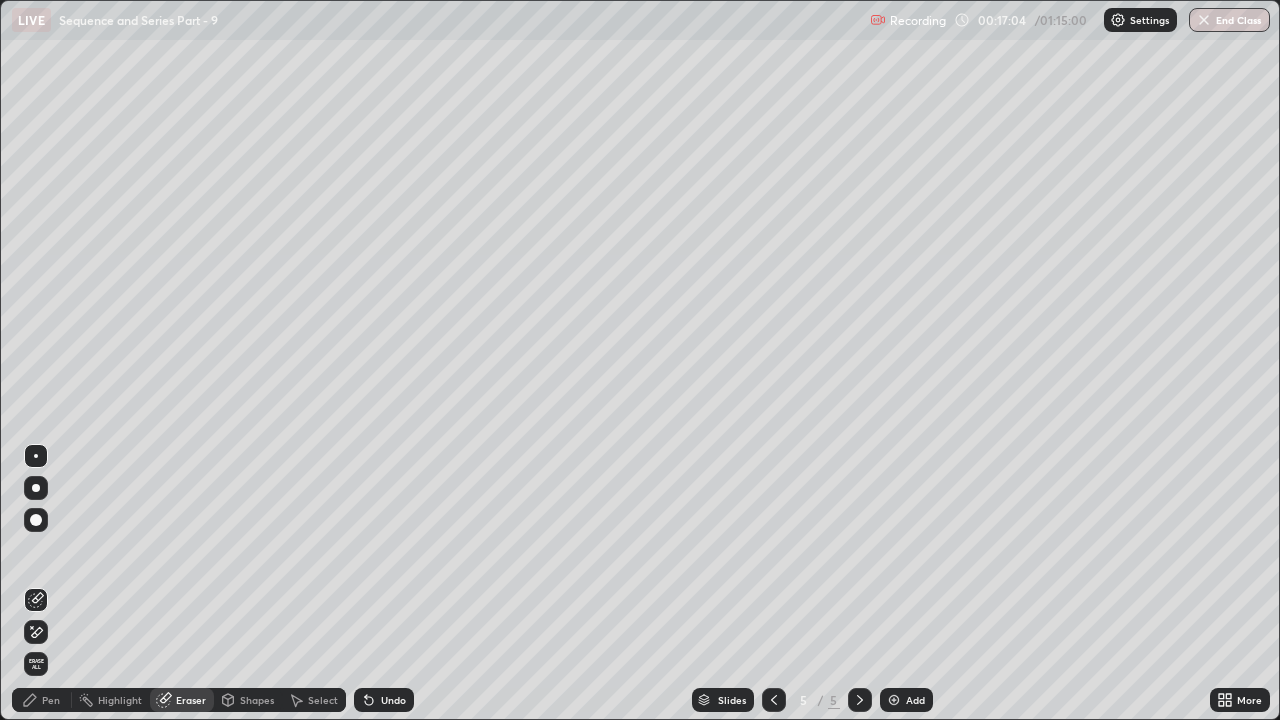 click 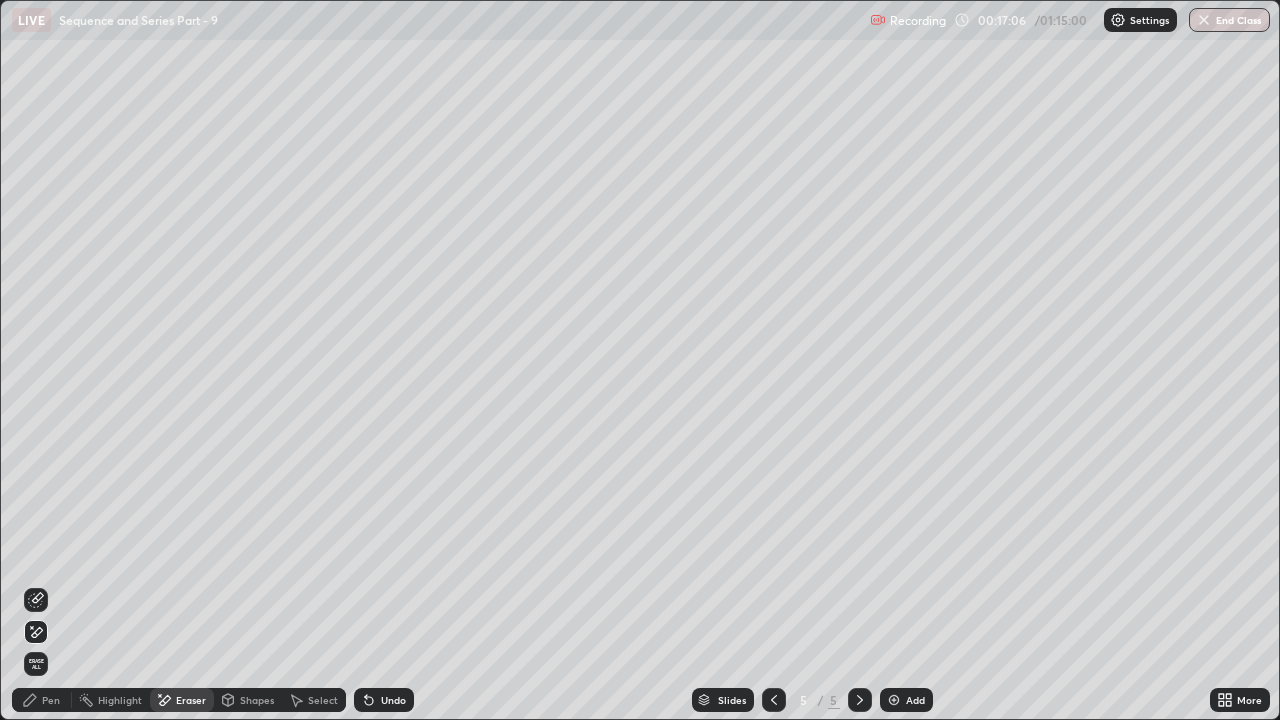 click on "Pen" at bounding box center (51, 700) 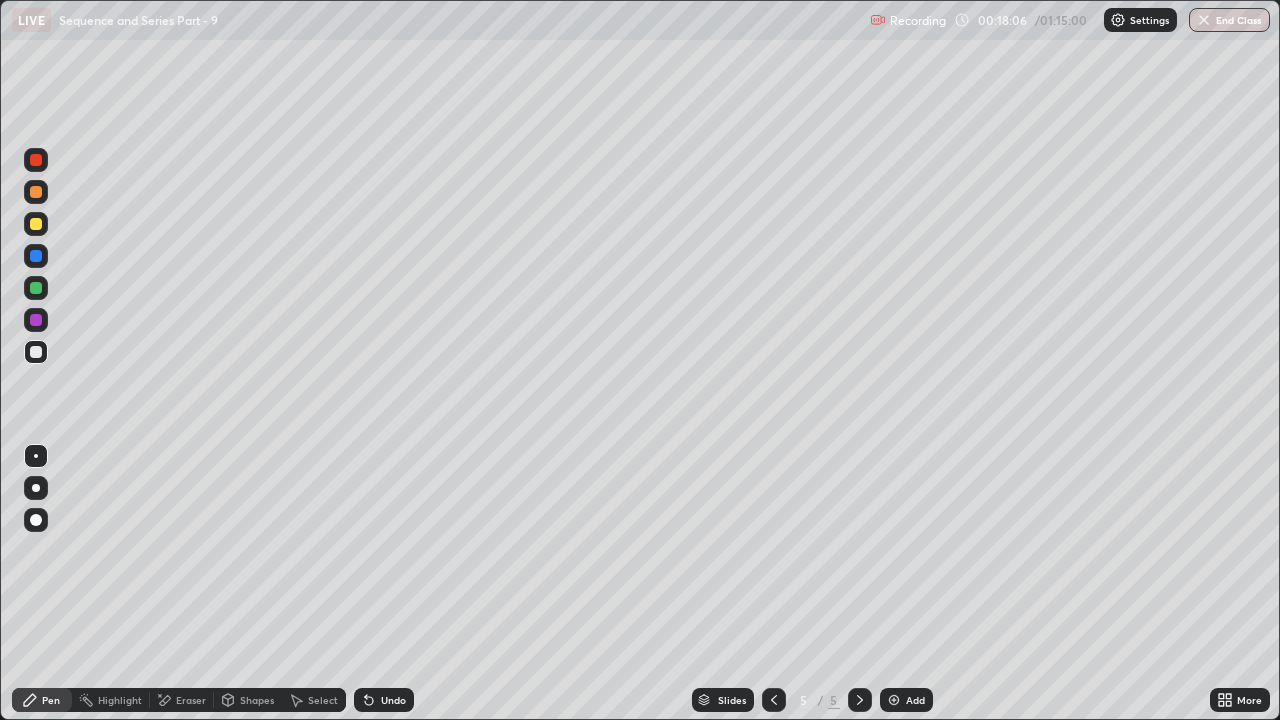 click on "Eraser" at bounding box center (191, 700) 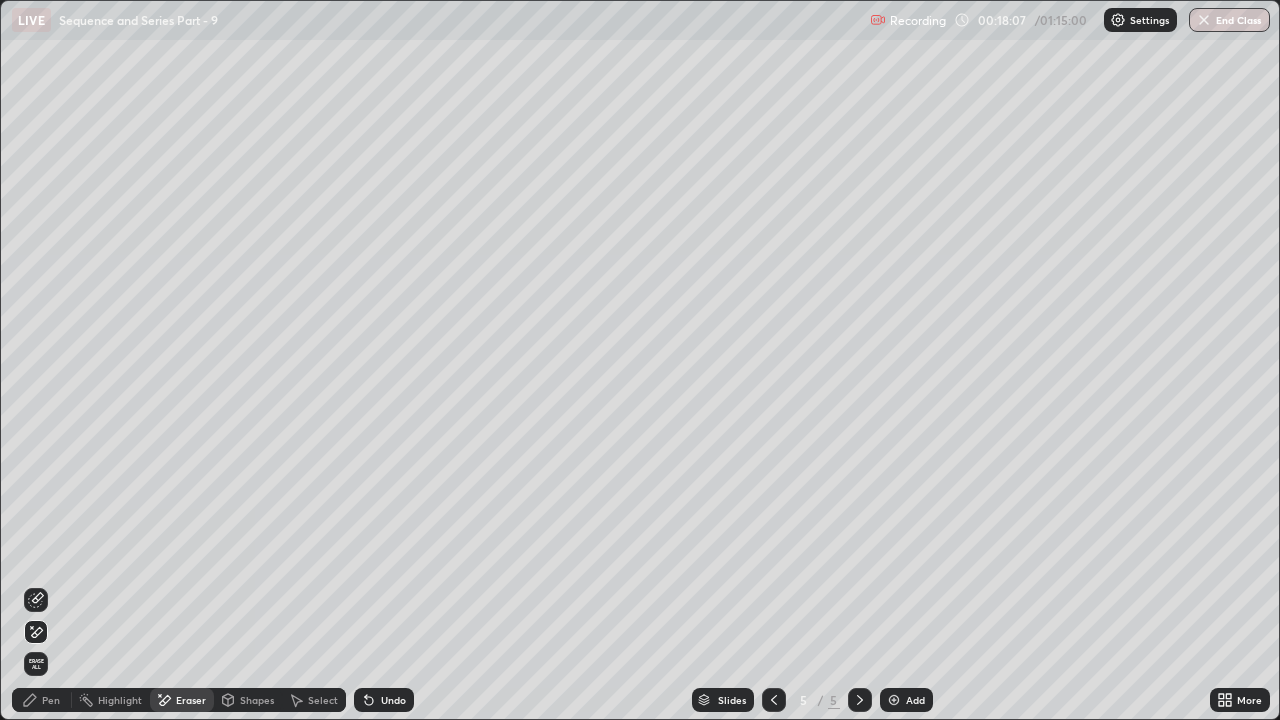 click on "Pen" at bounding box center (51, 700) 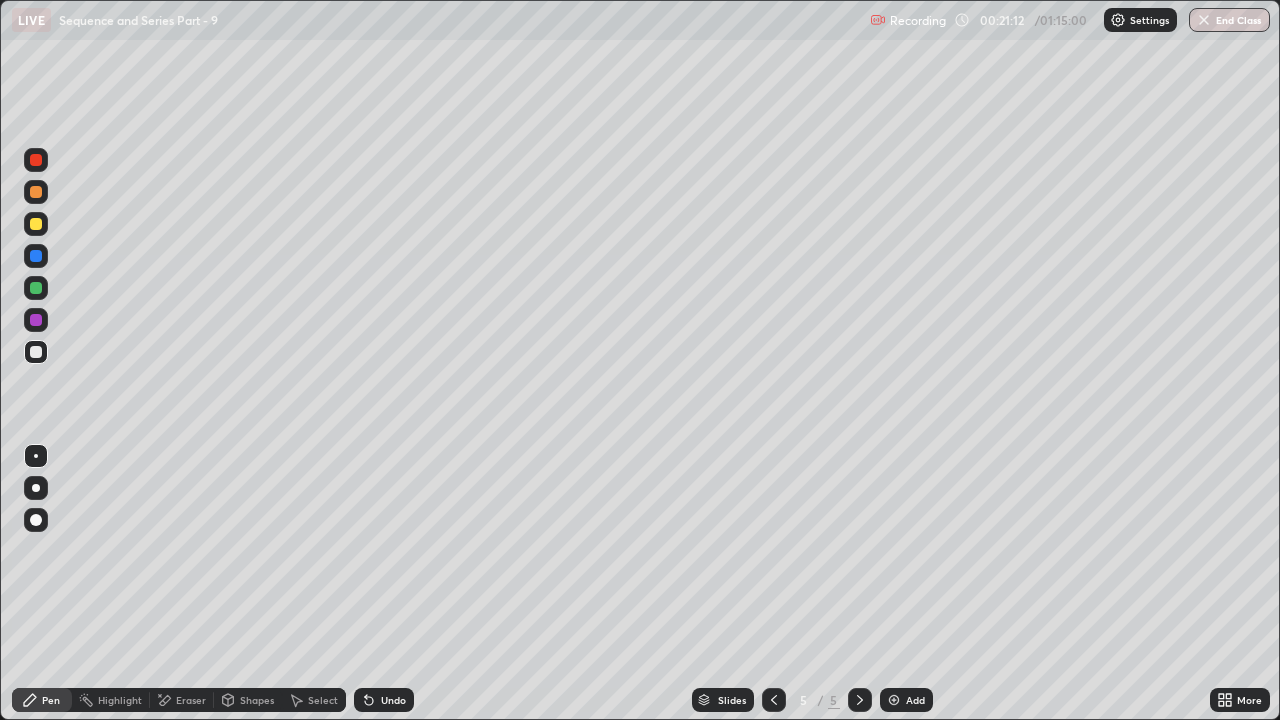 click at bounding box center [774, 700] 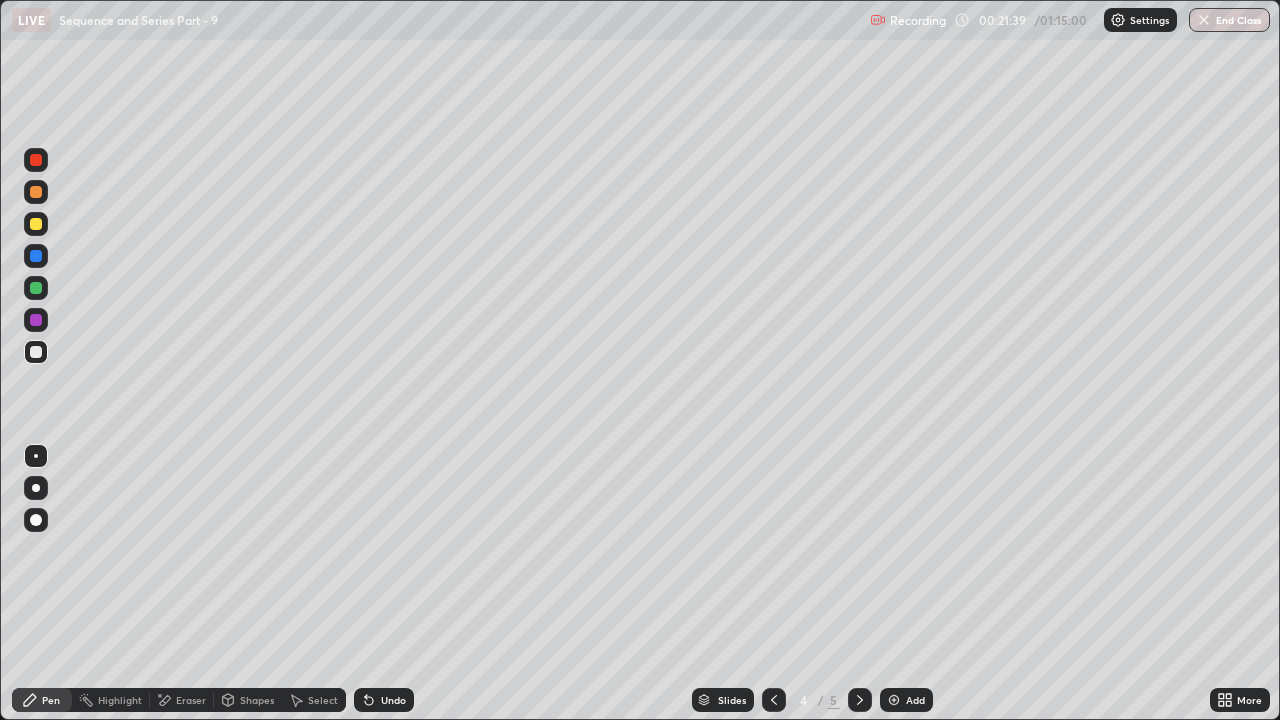 click 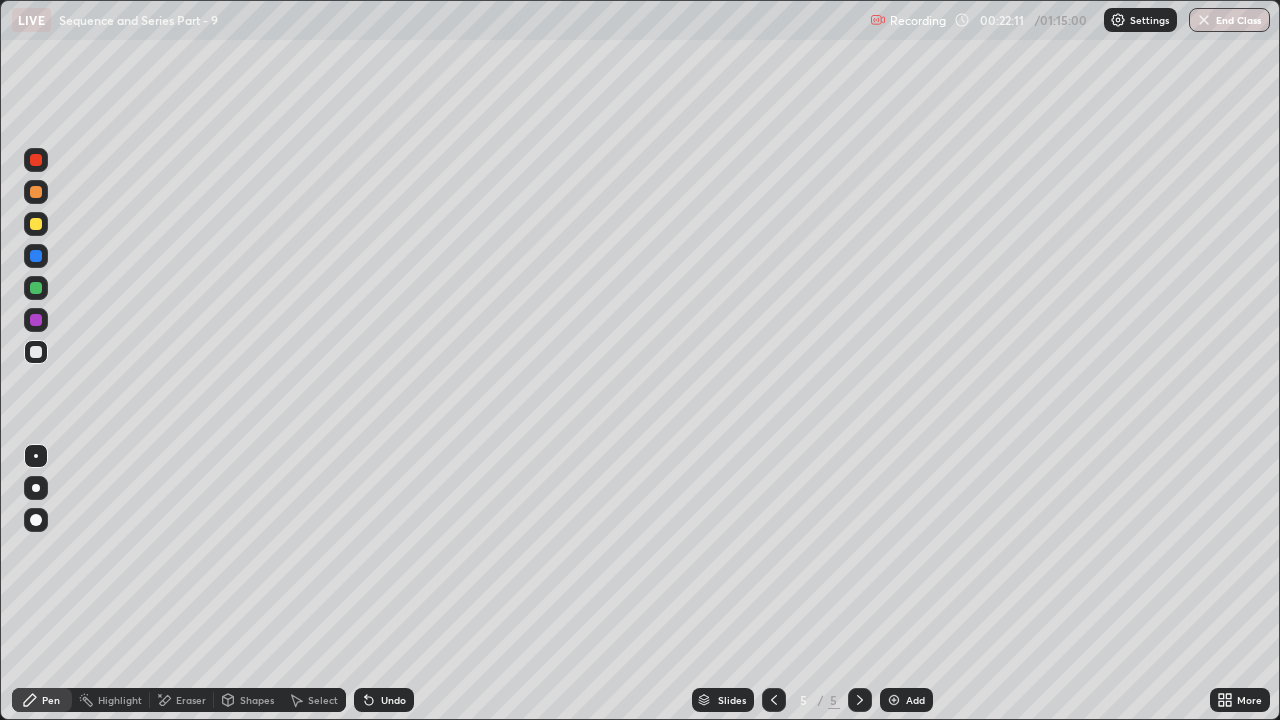 click on "Undo" at bounding box center (393, 700) 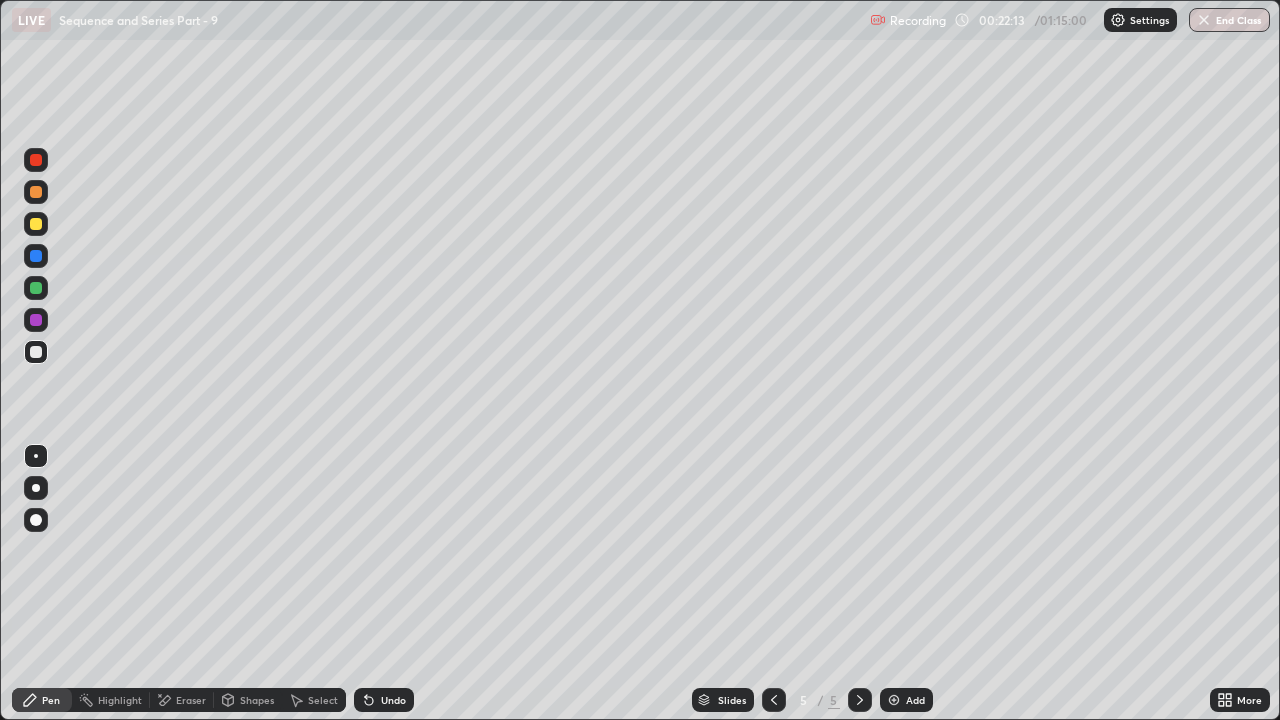 click on "Undo" at bounding box center [393, 700] 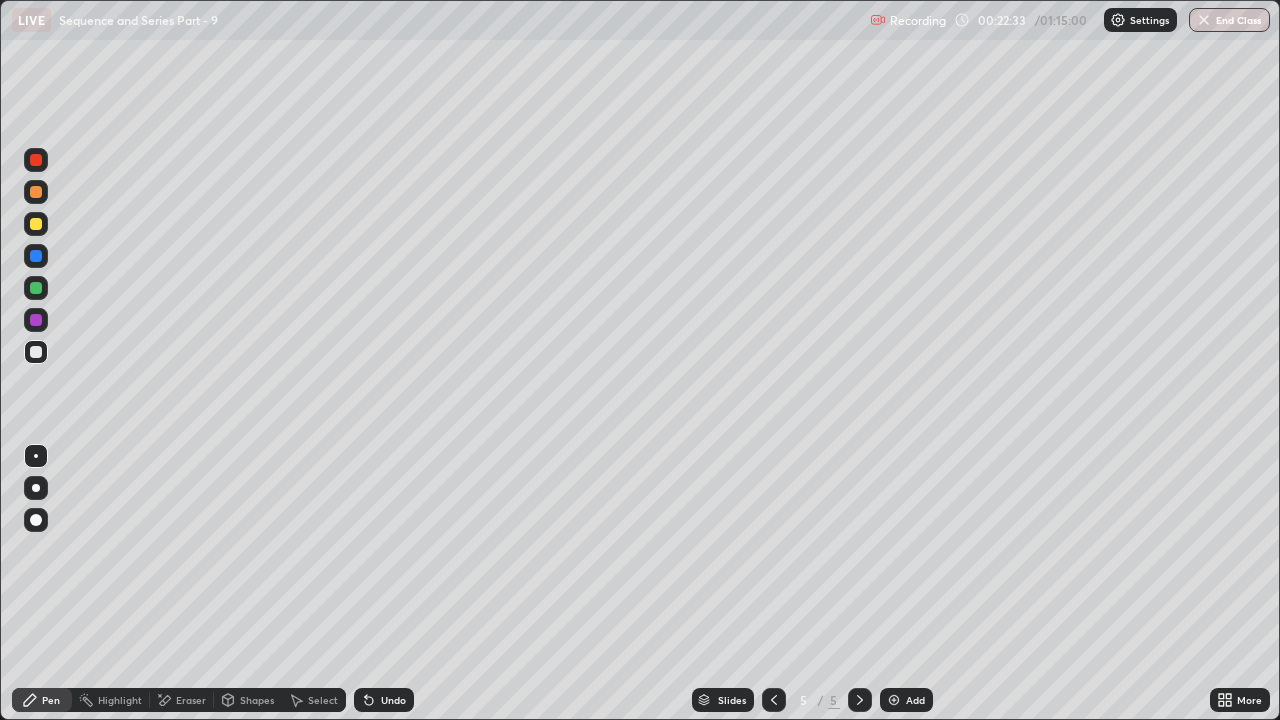 click 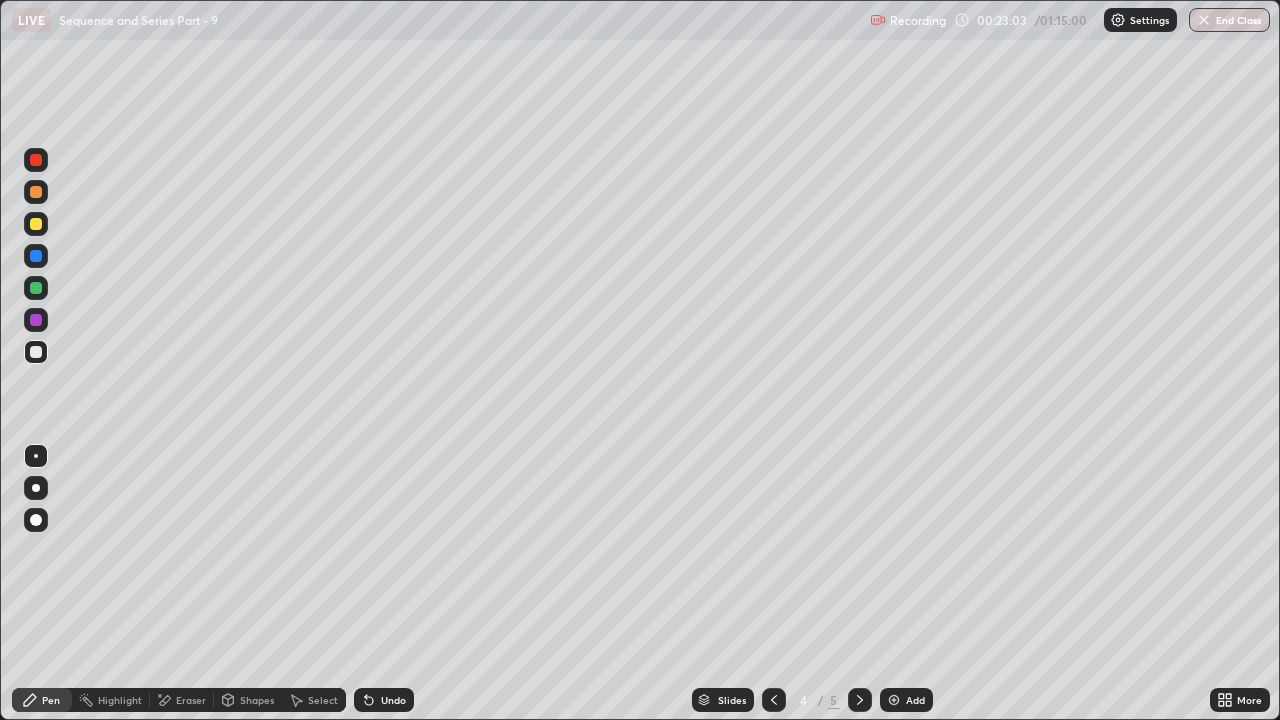 click 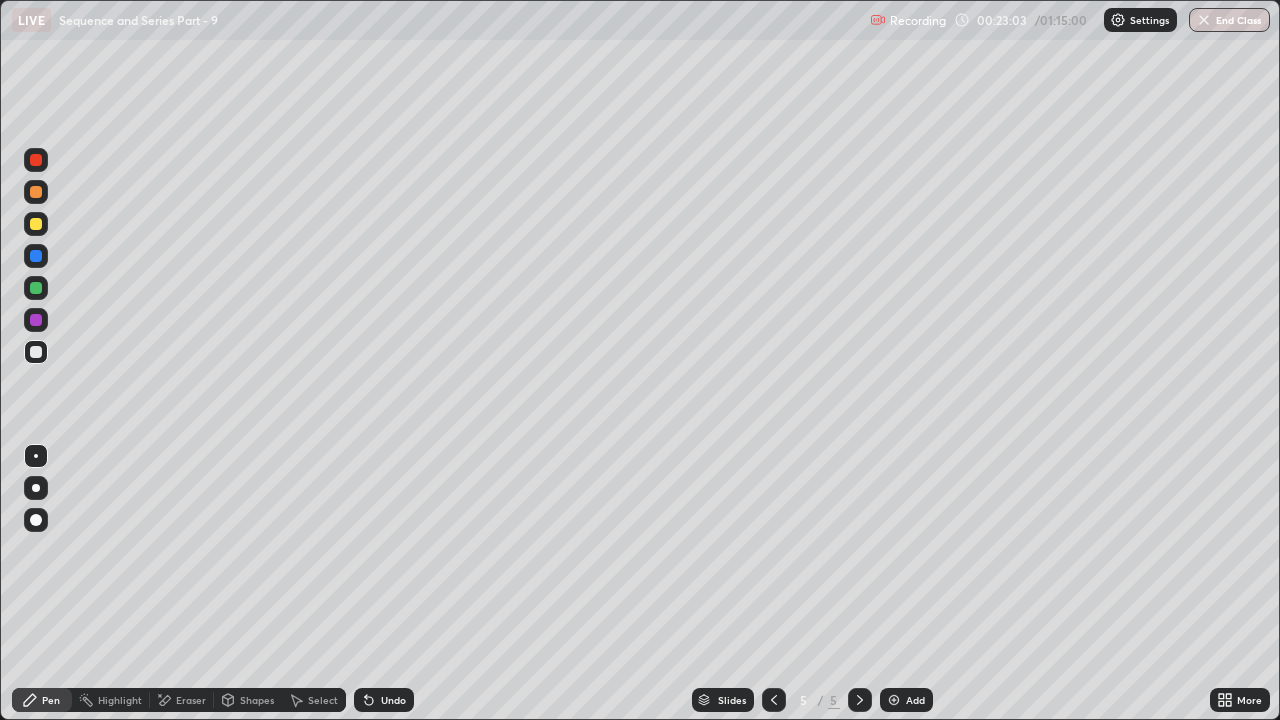 click on "Add" at bounding box center (915, 700) 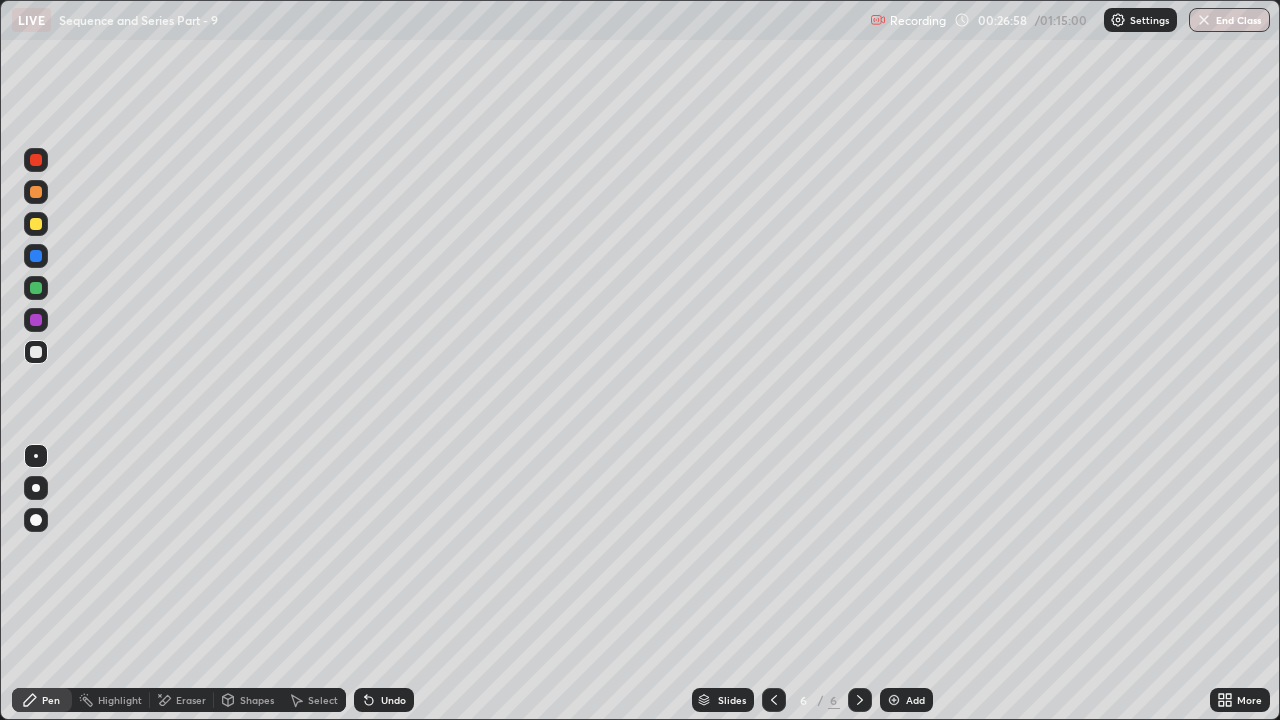 click on "Eraser" at bounding box center (191, 700) 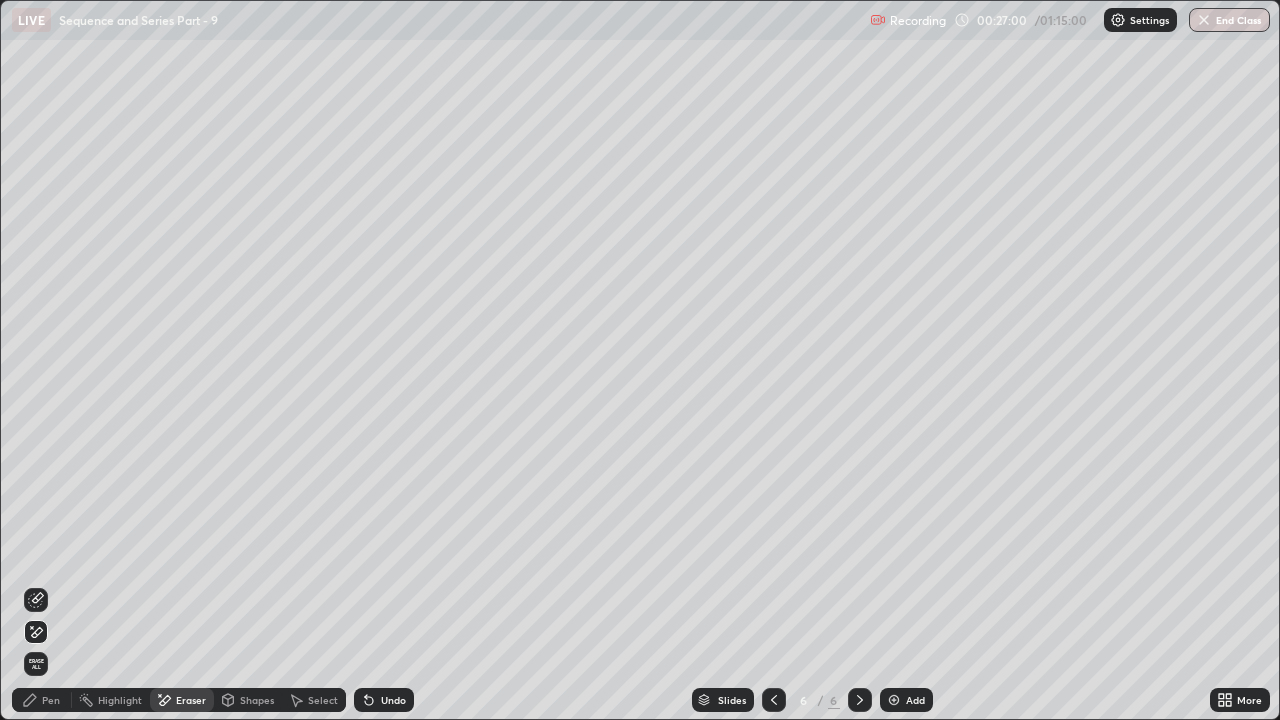click on "Pen" at bounding box center [42, 700] 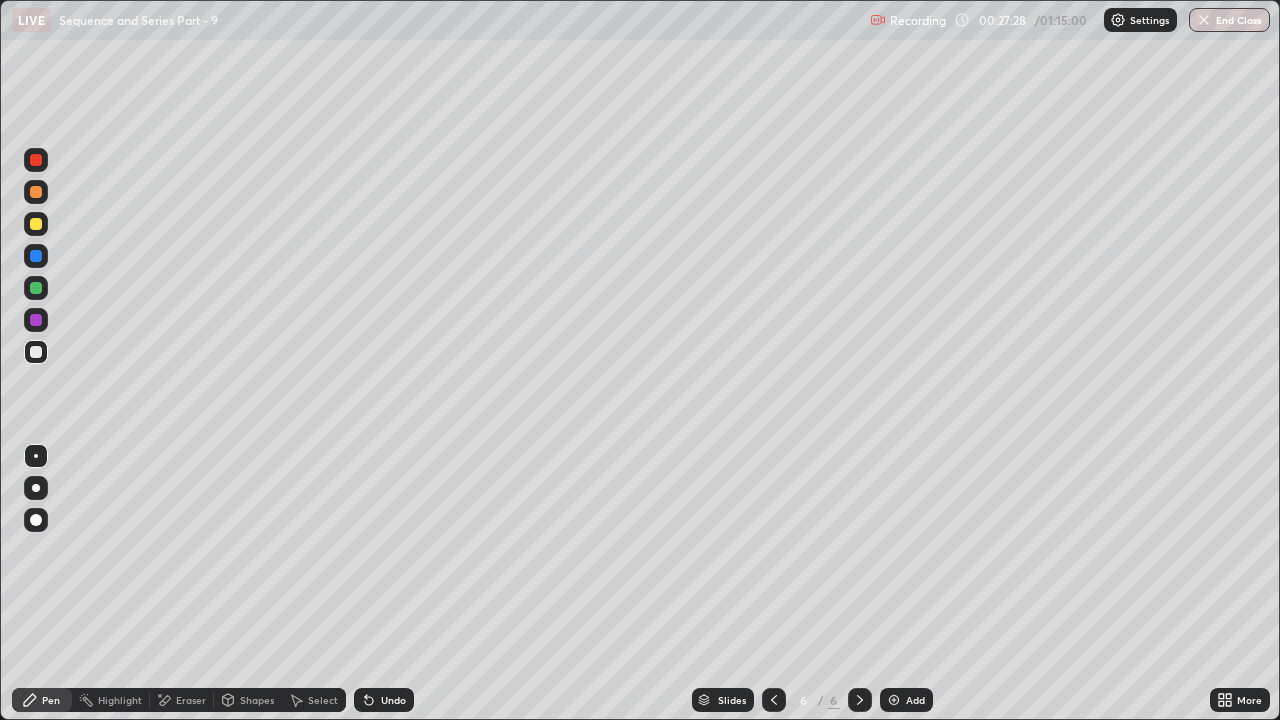 click on "Undo" at bounding box center [393, 700] 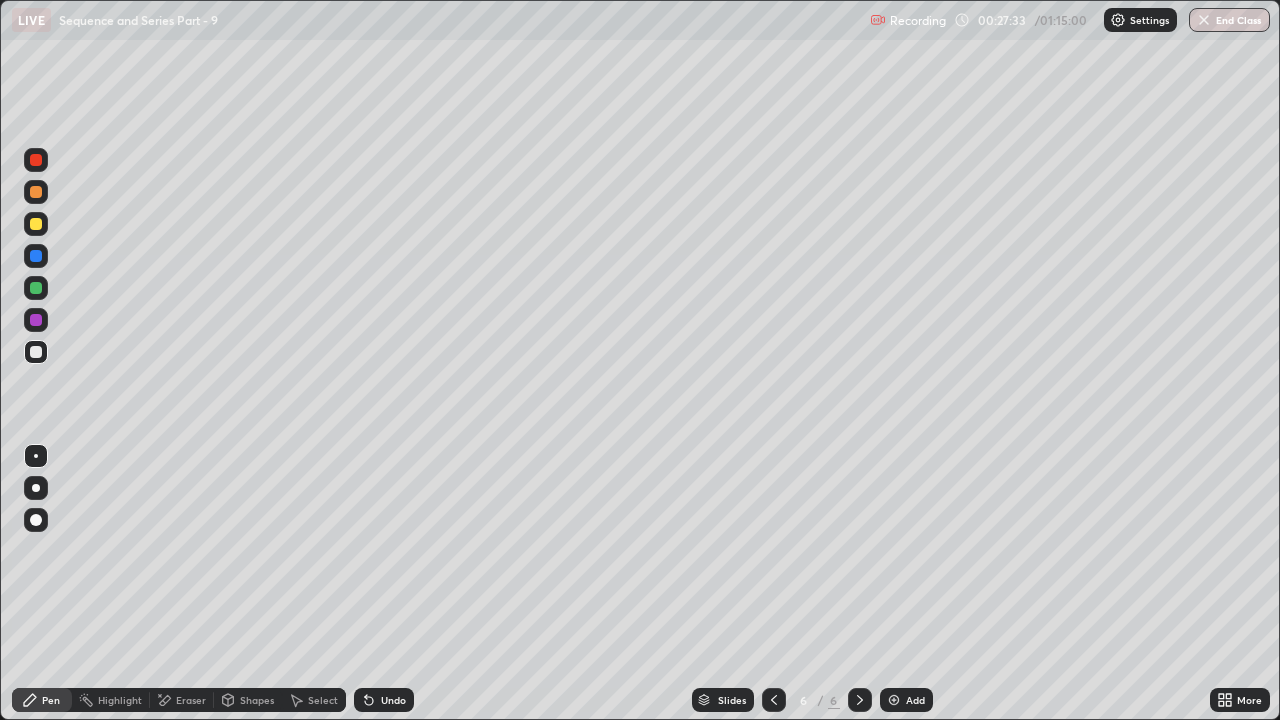 click on "Undo" at bounding box center [384, 700] 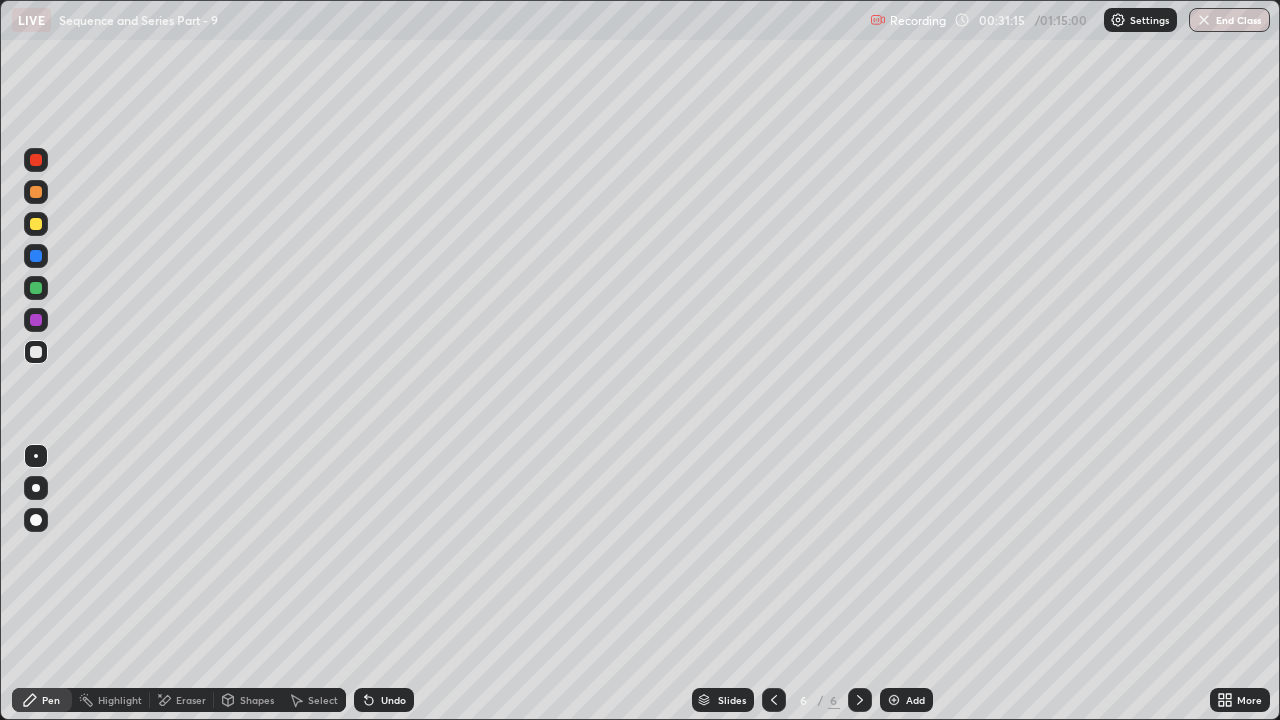 click on "Eraser" at bounding box center (182, 700) 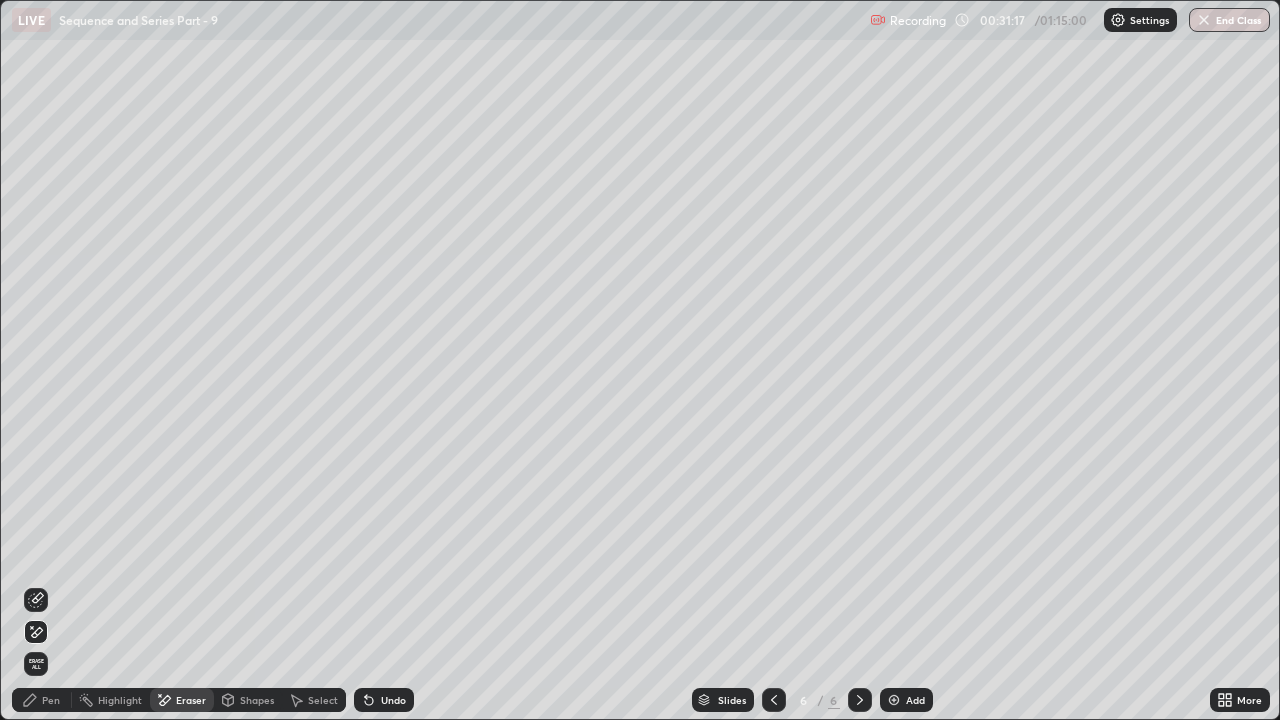 click on "Pen" at bounding box center (51, 700) 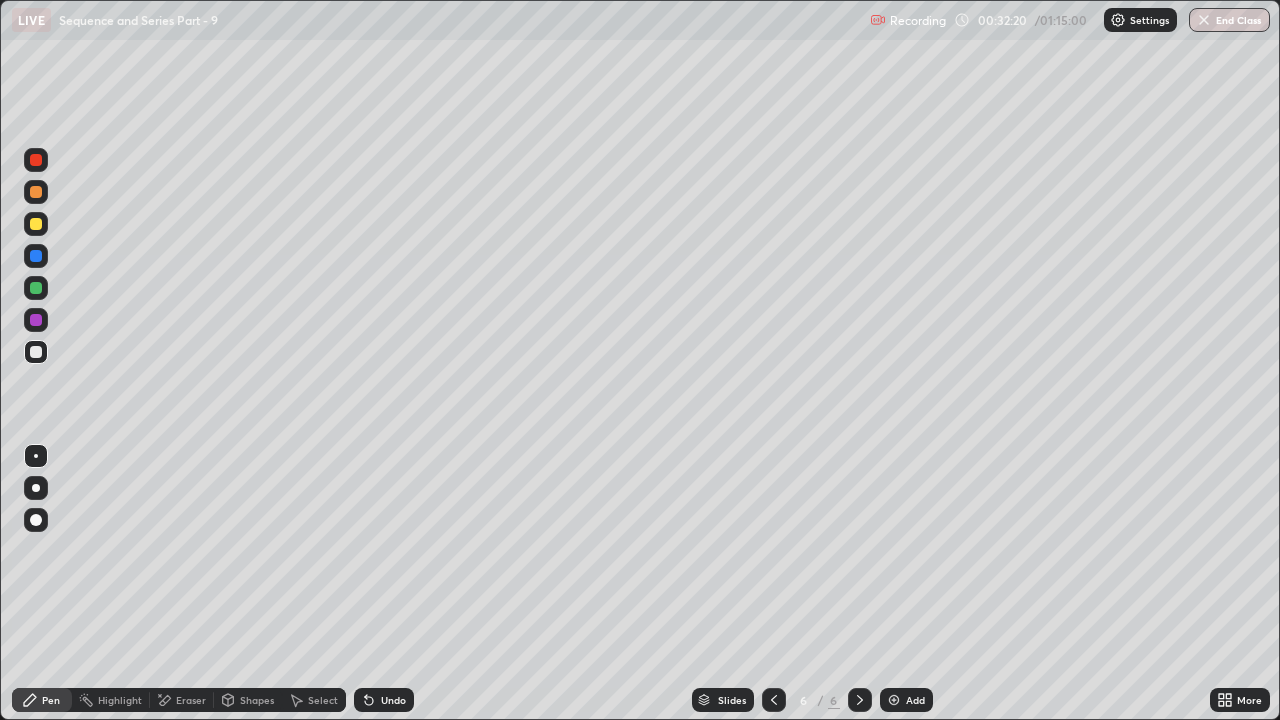 click on "Add" at bounding box center (915, 700) 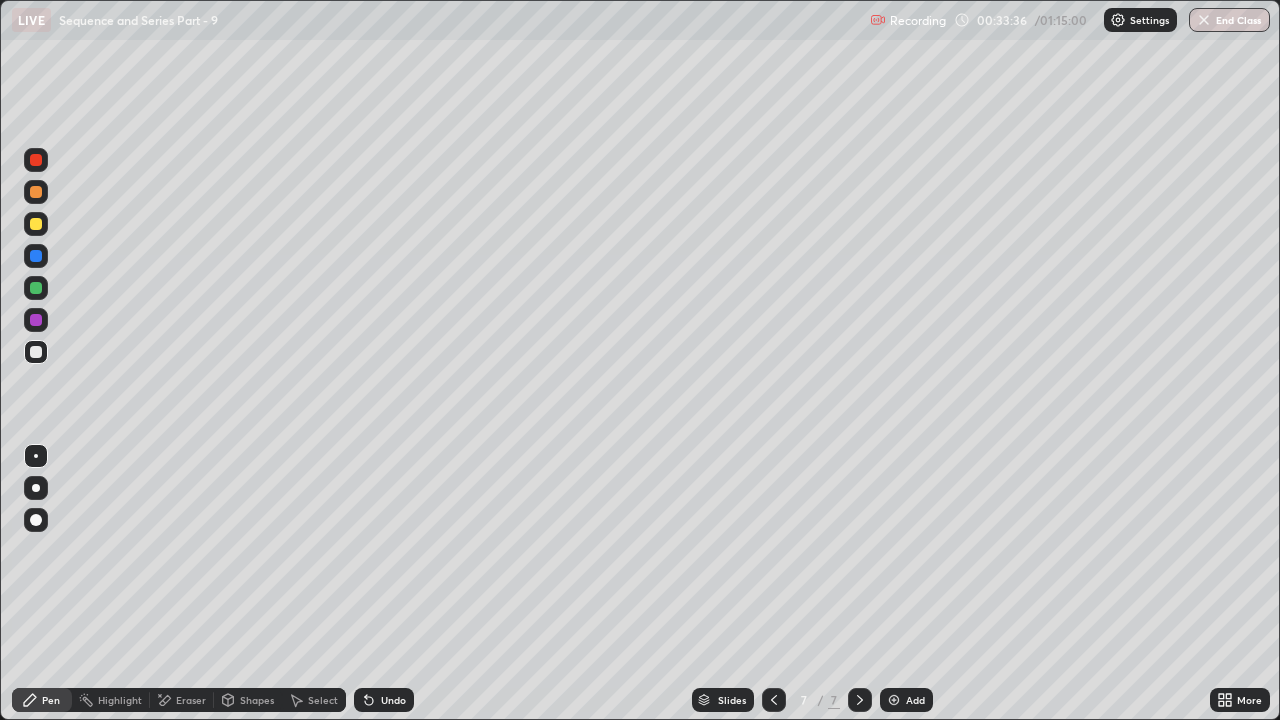 click on "Add" at bounding box center [915, 700] 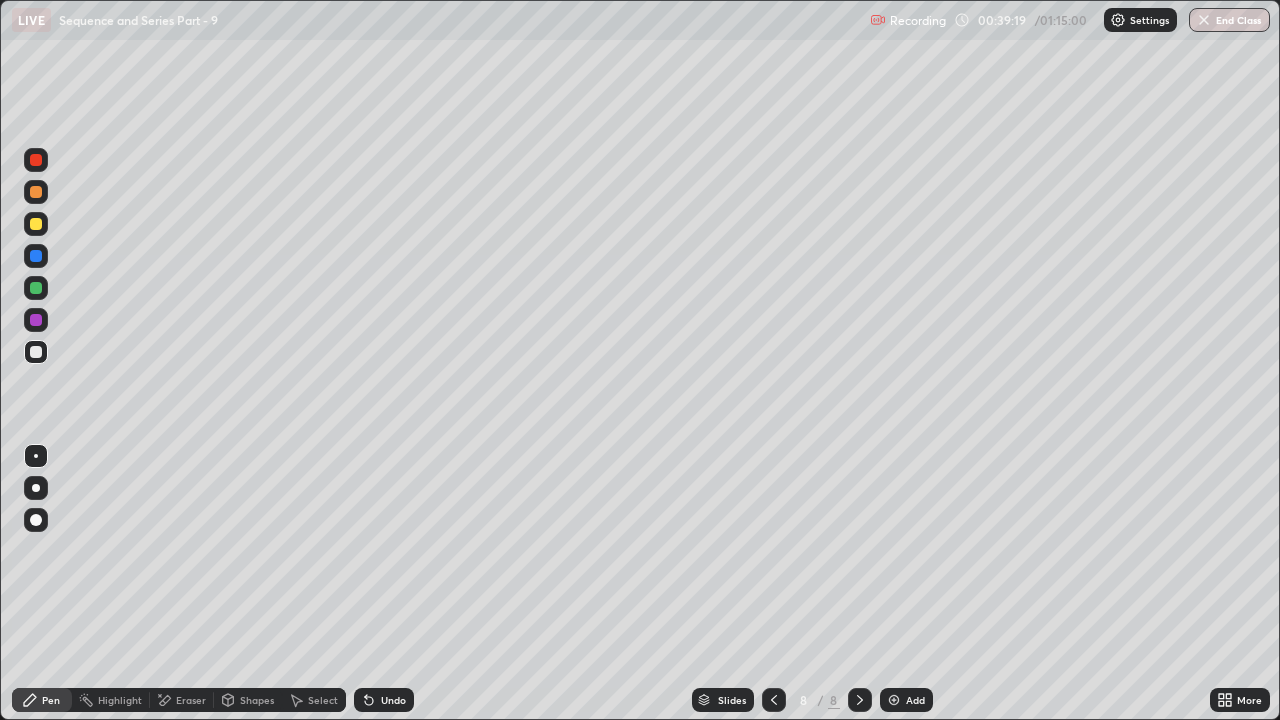 click on "Add" at bounding box center [915, 700] 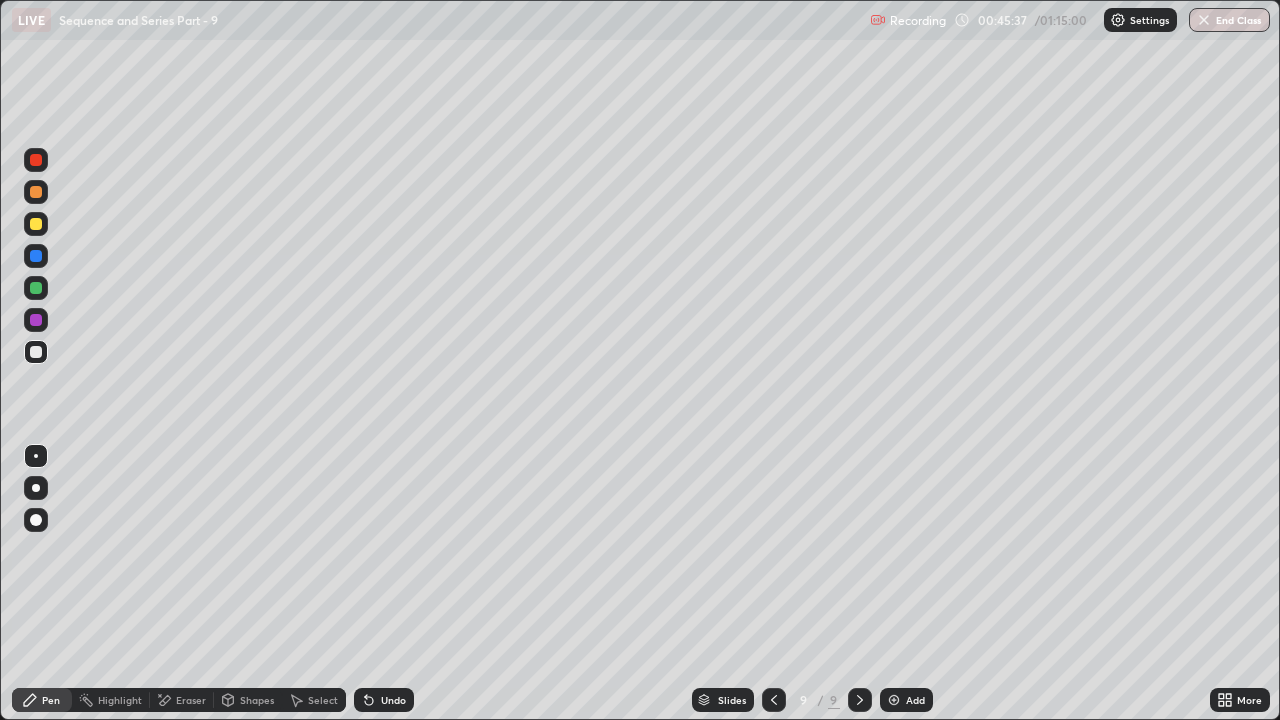 click on "Add" at bounding box center (906, 700) 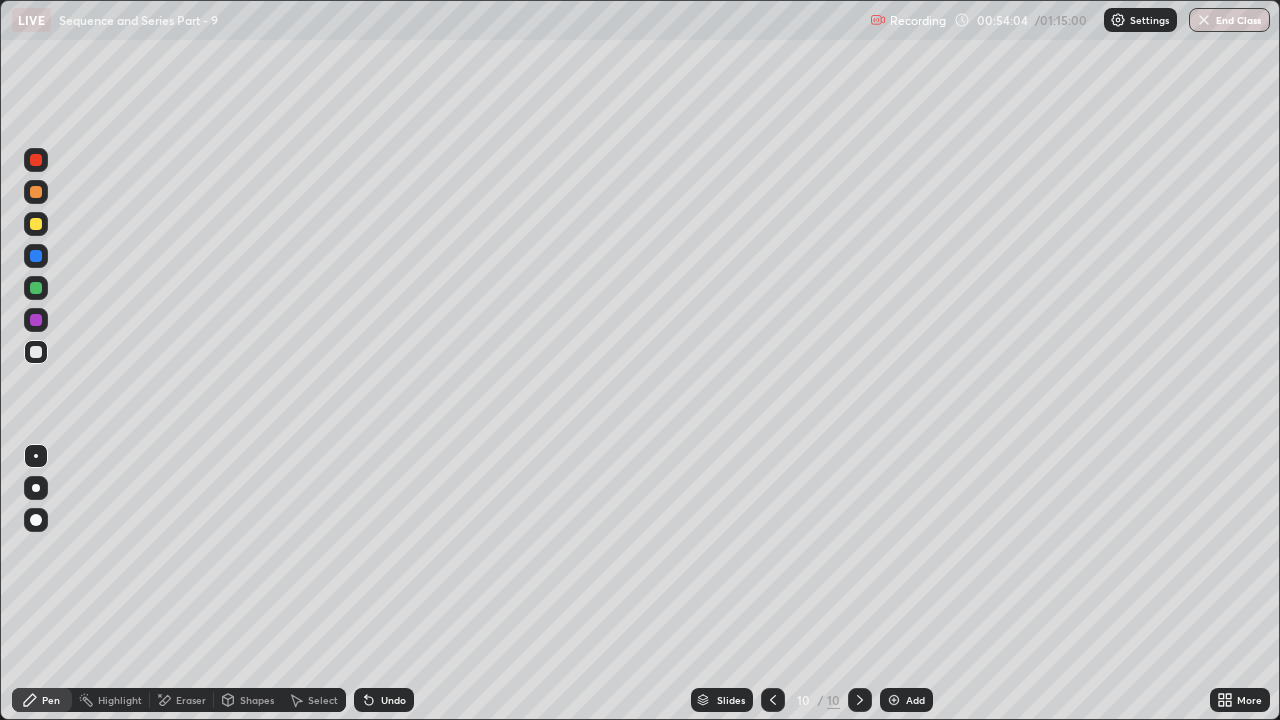click on "Add" at bounding box center (906, 700) 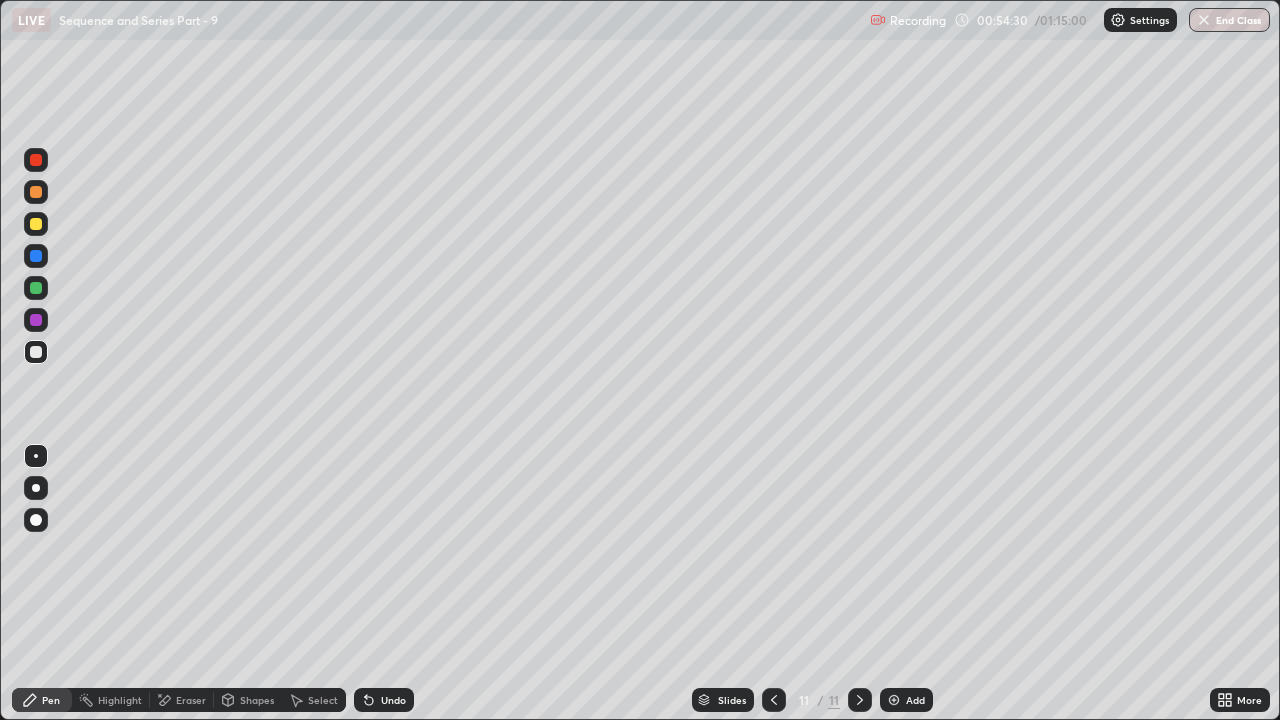 click on "Undo" at bounding box center (384, 700) 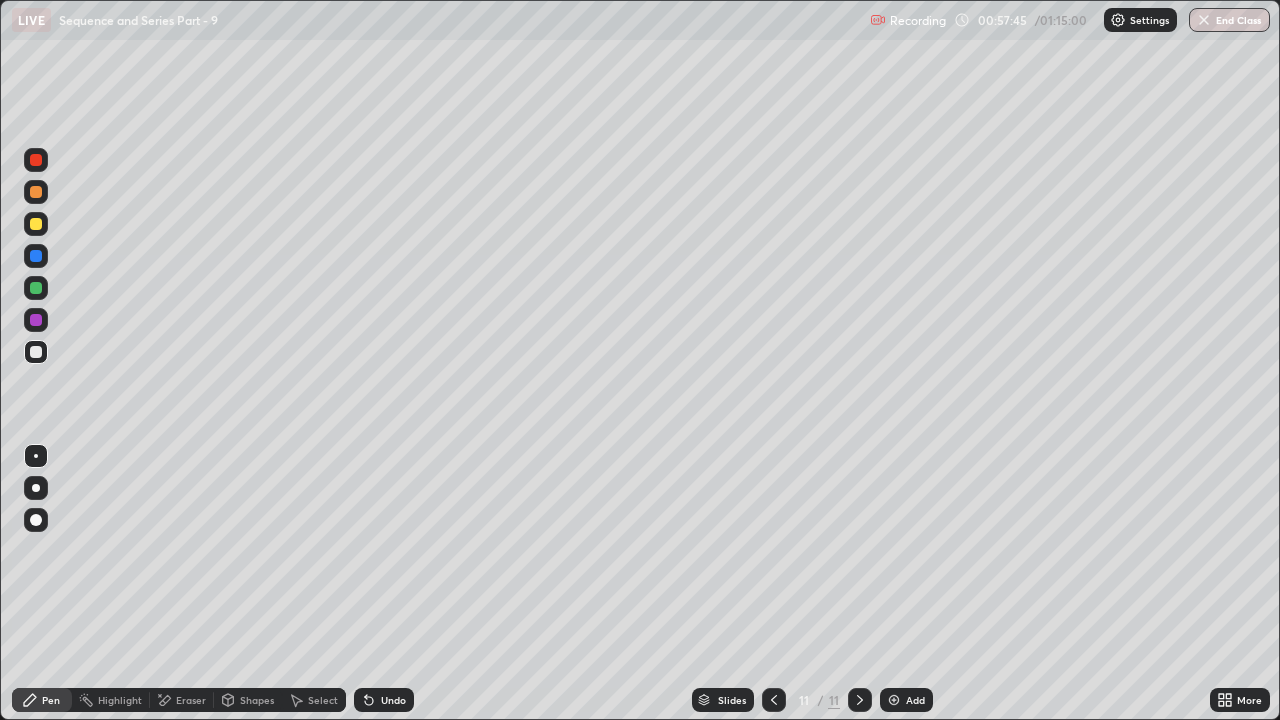 click on "Add" at bounding box center (906, 700) 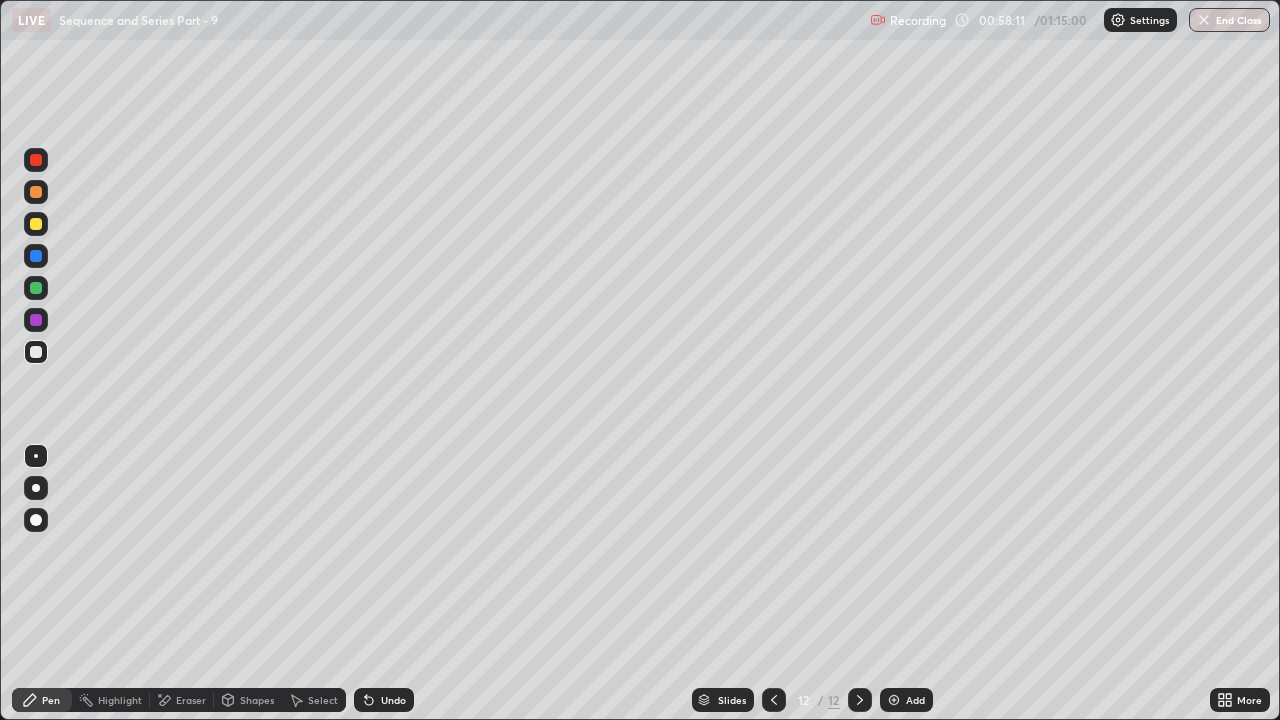 click on "Undo" at bounding box center (393, 700) 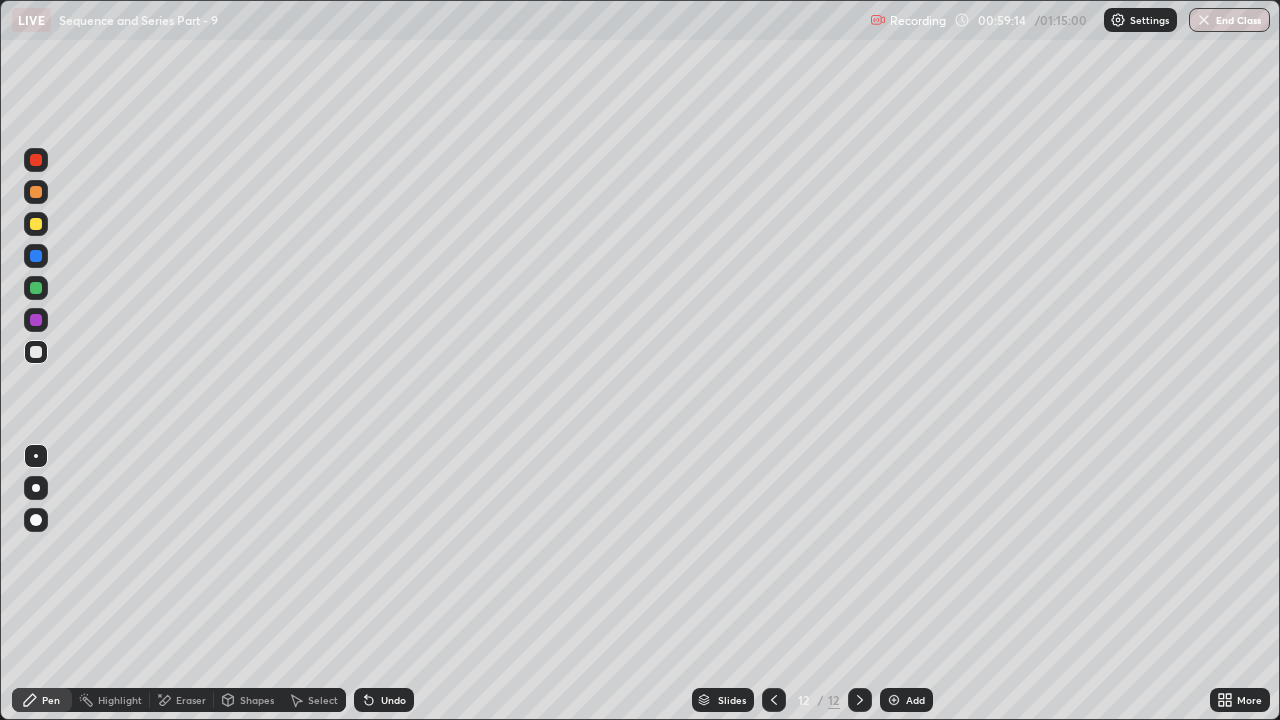 click on "Undo" at bounding box center (393, 700) 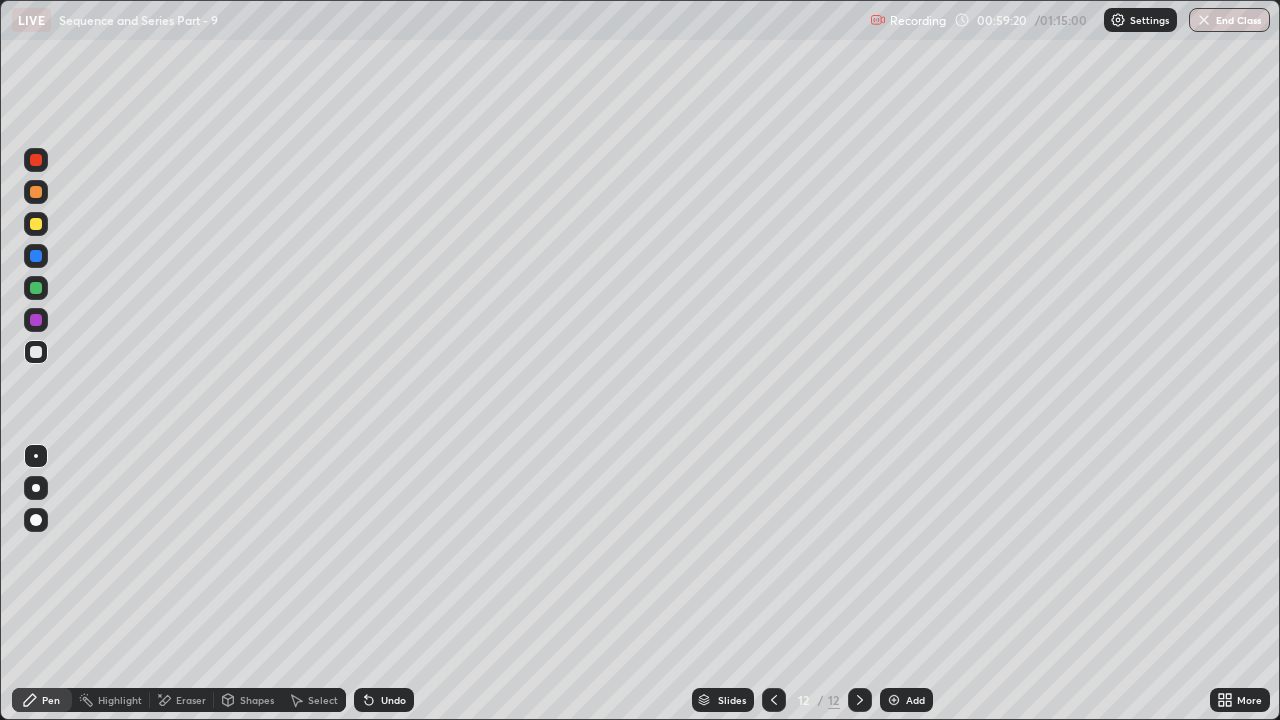 click on "Undo" at bounding box center [393, 700] 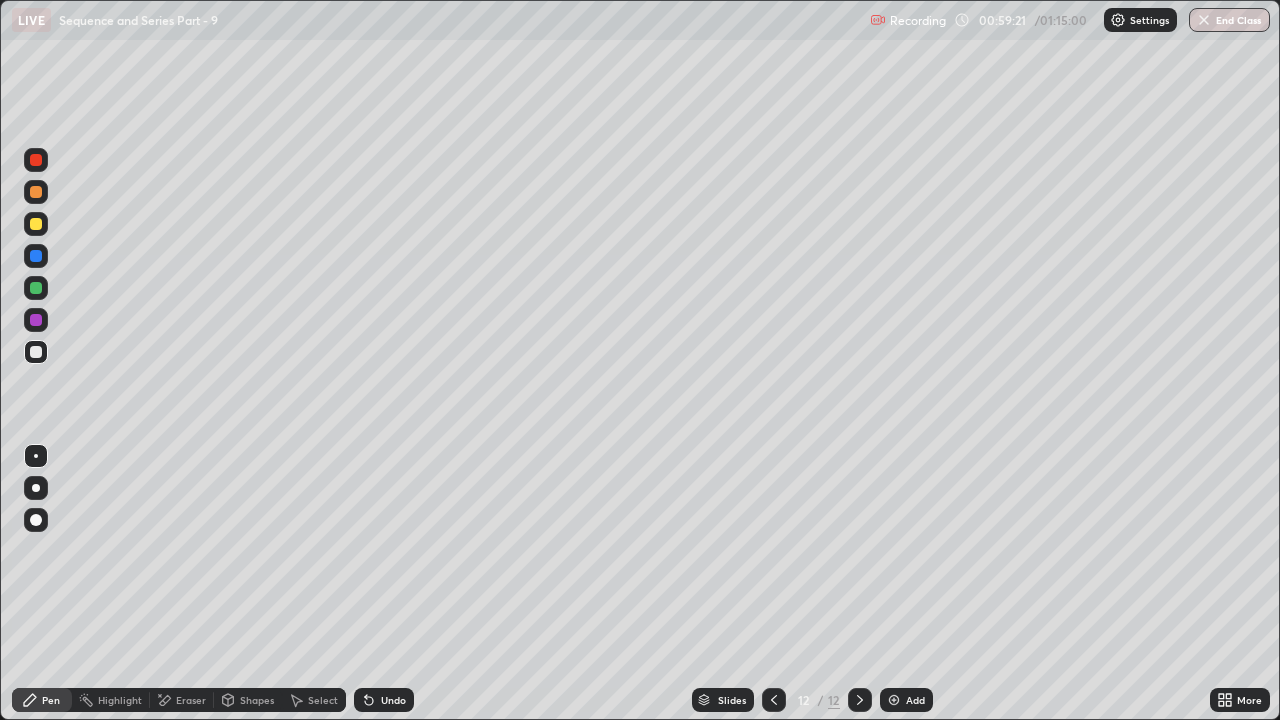 click on "Undo" at bounding box center [393, 700] 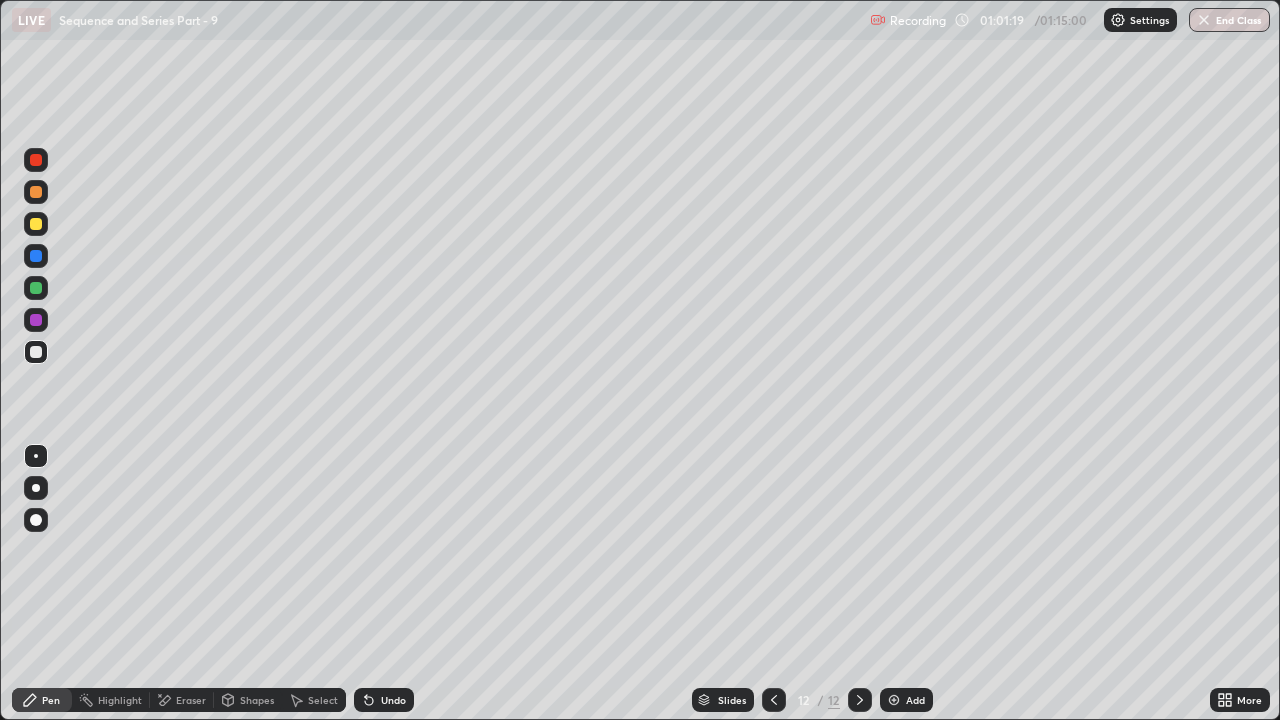 click on "Add" at bounding box center (915, 700) 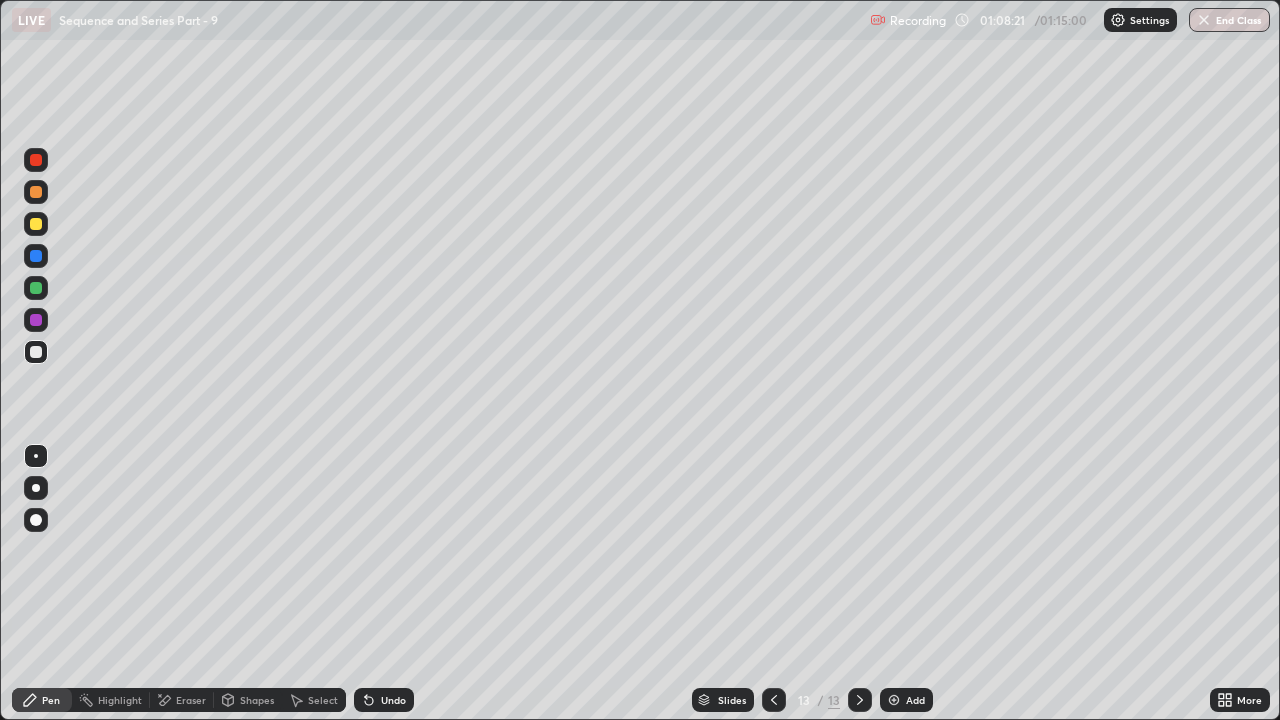 click at bounding box center (894, 700) 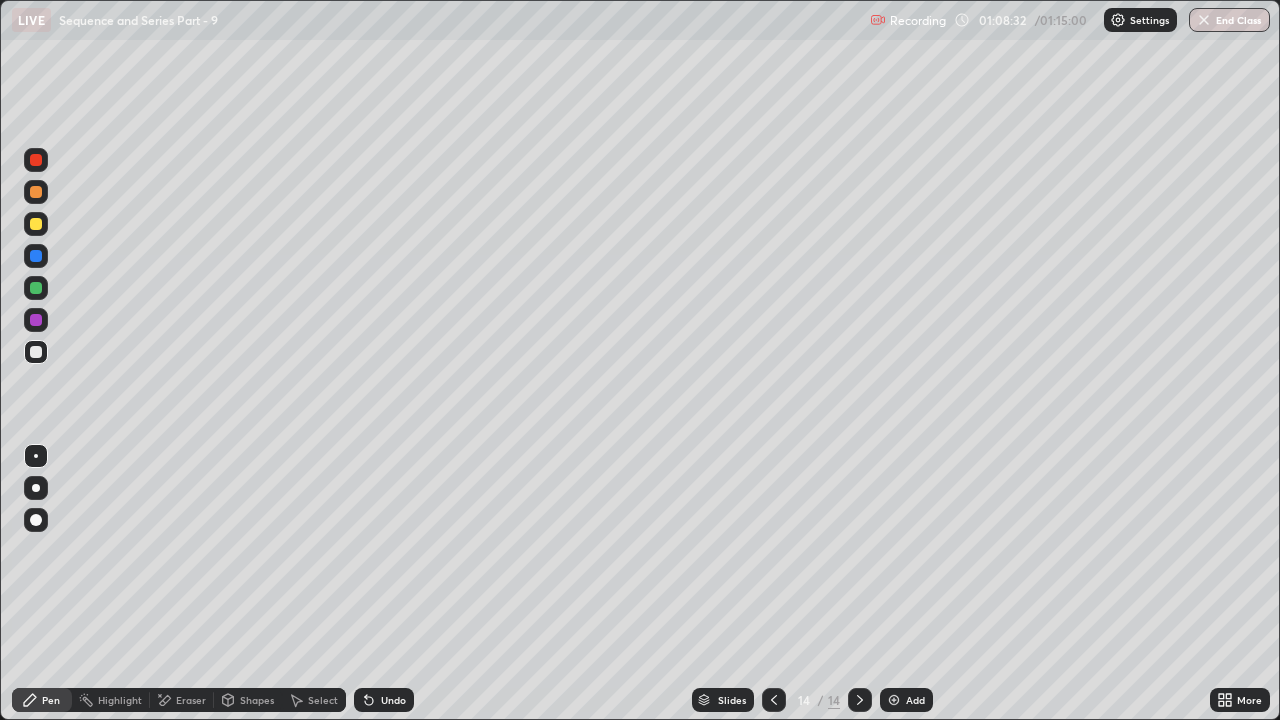 click 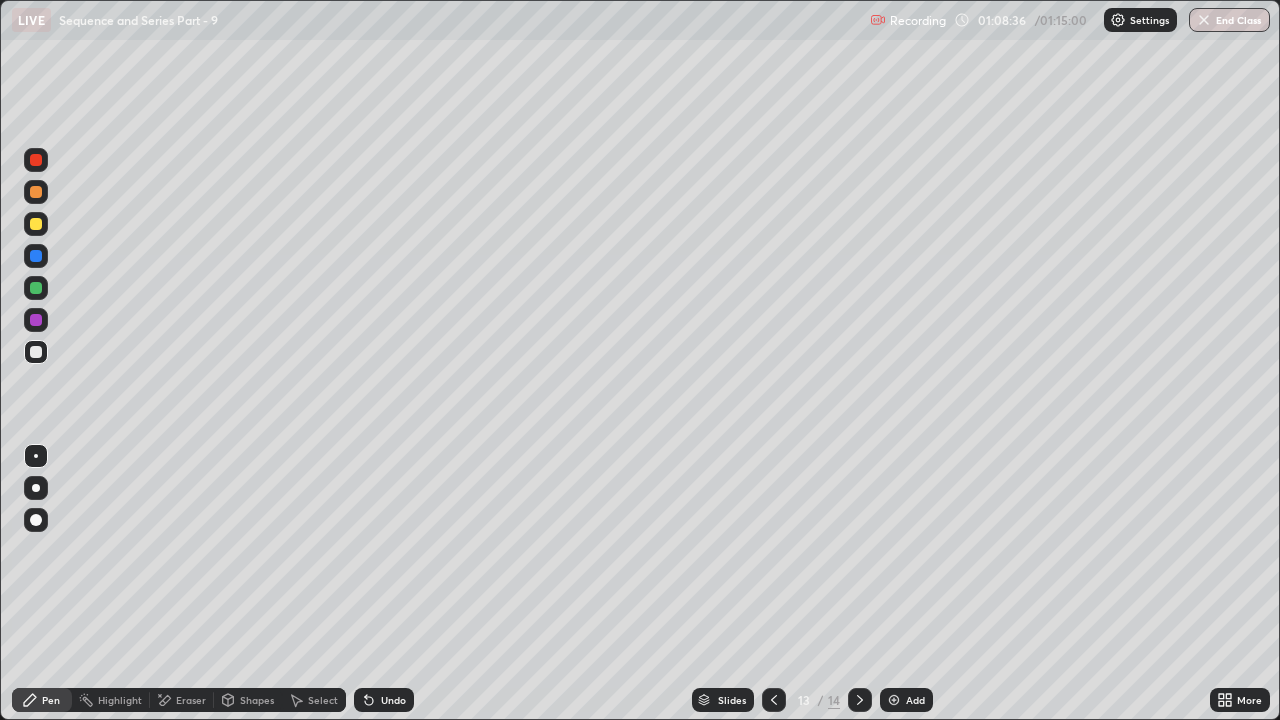 click 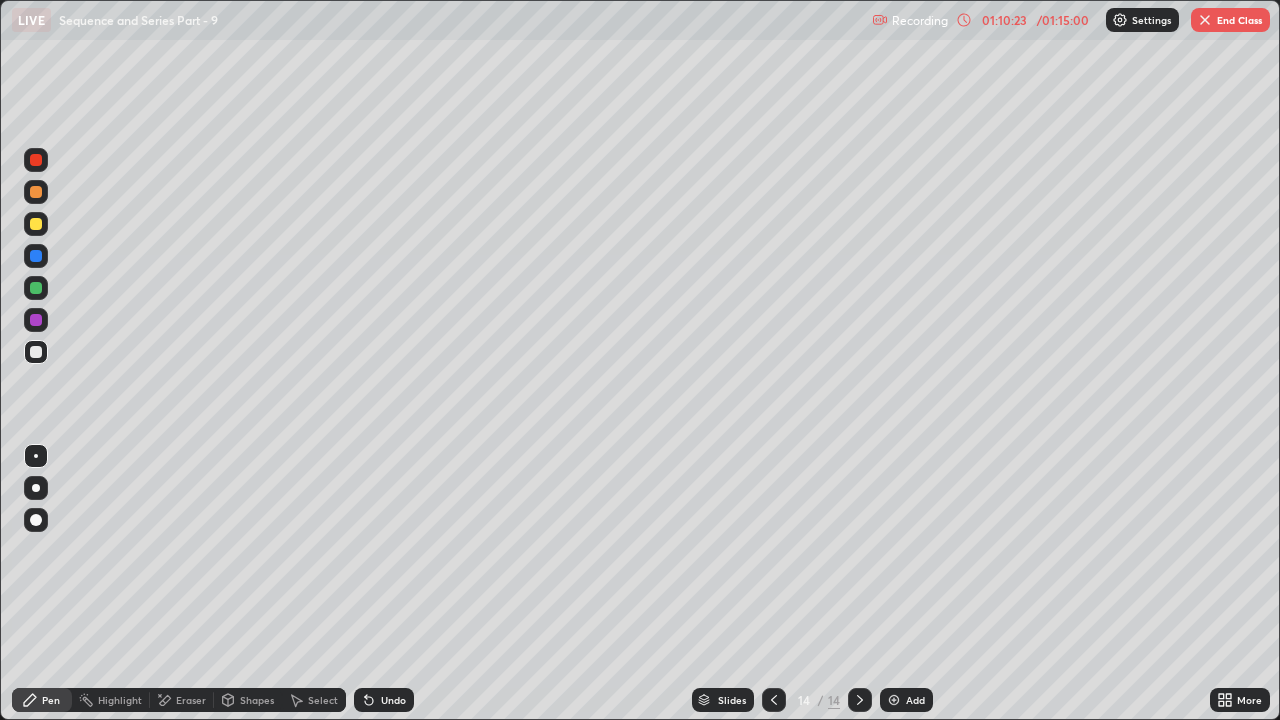 click on "Add" at bounding box center [915, 700] 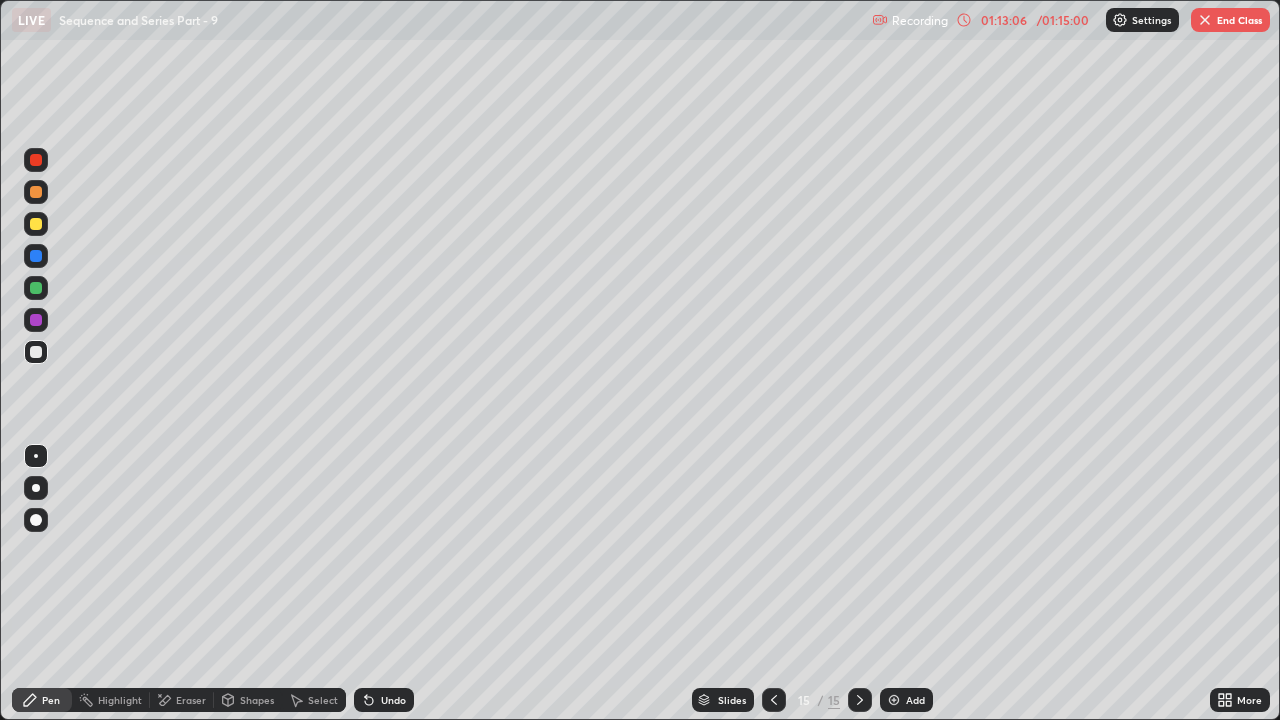 click on "End Class" at bounding box center [1230, 20] 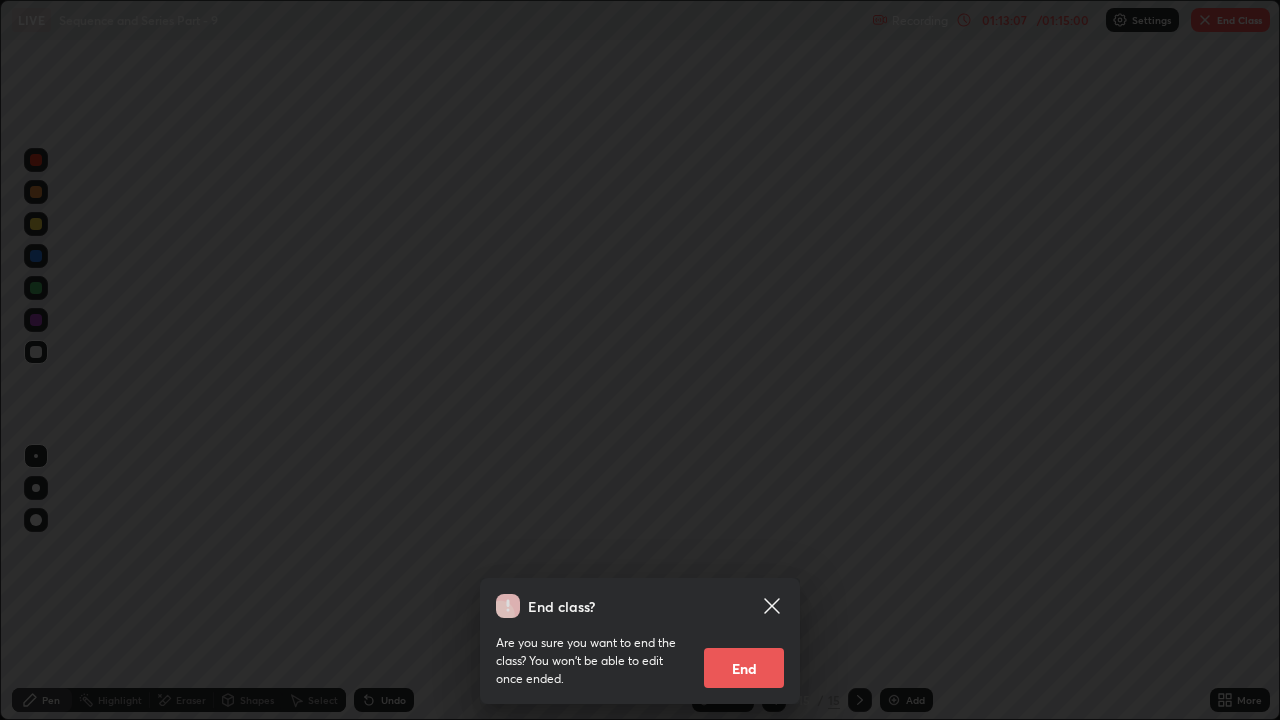click on "End" at bounding box center [744, 668] 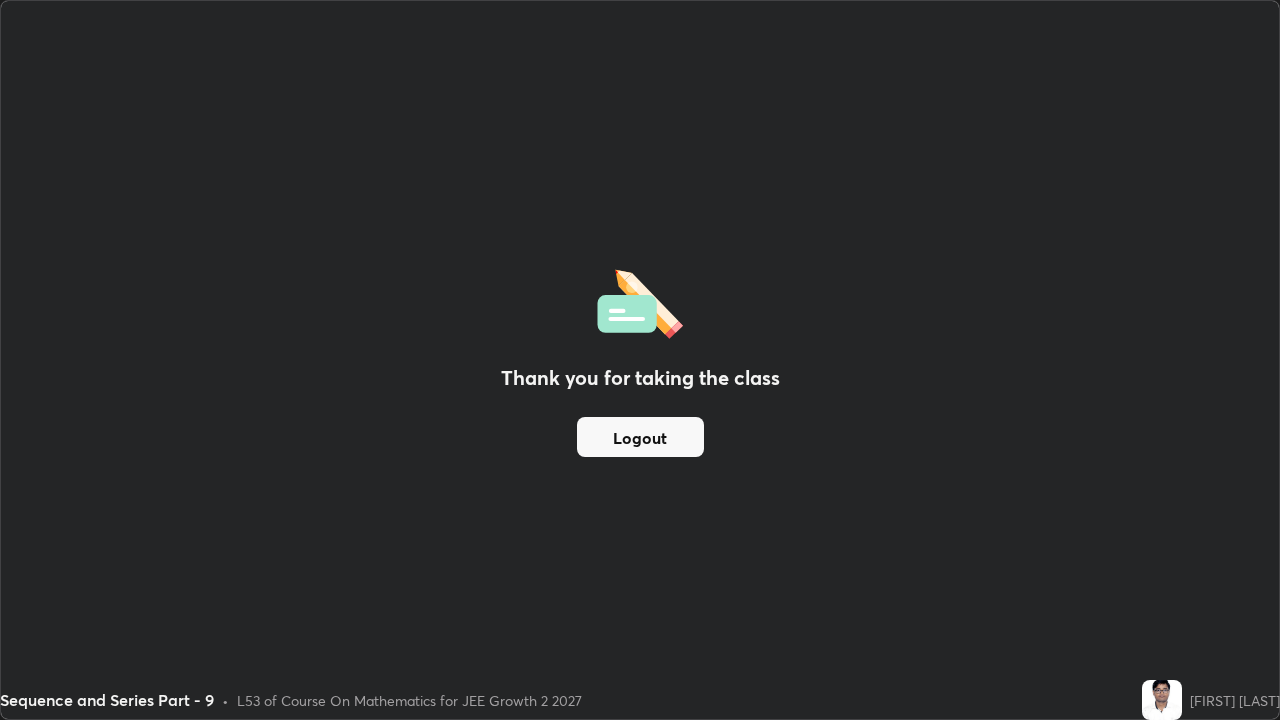 click on "Logout" at bounding box center [640, 437] 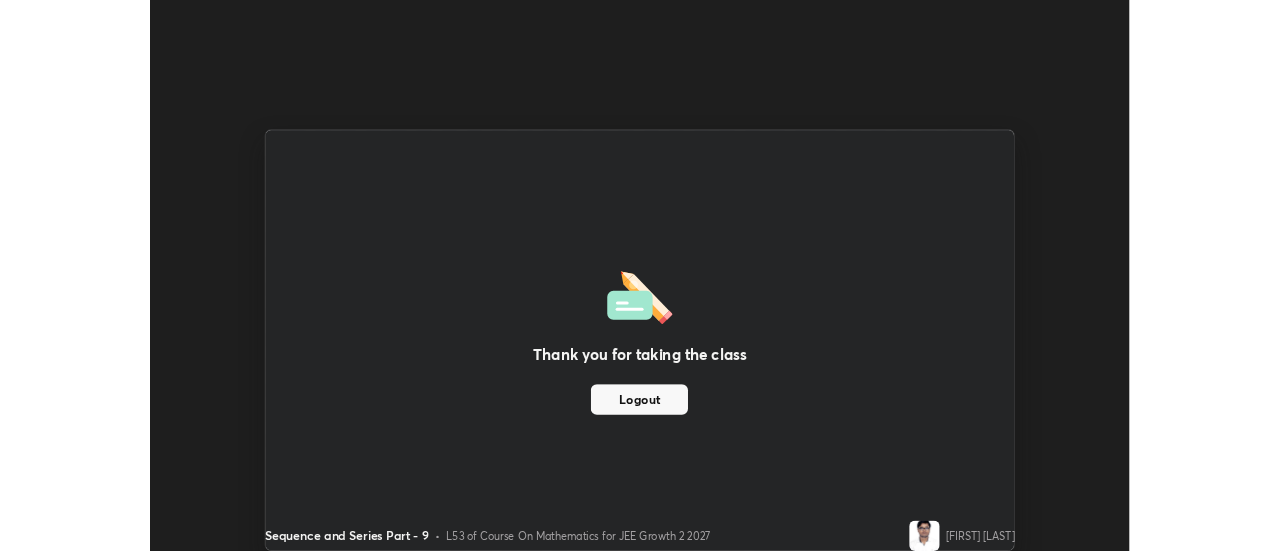 scroll, scrollTop: 551, scrollLeft: 1280, axis: both 